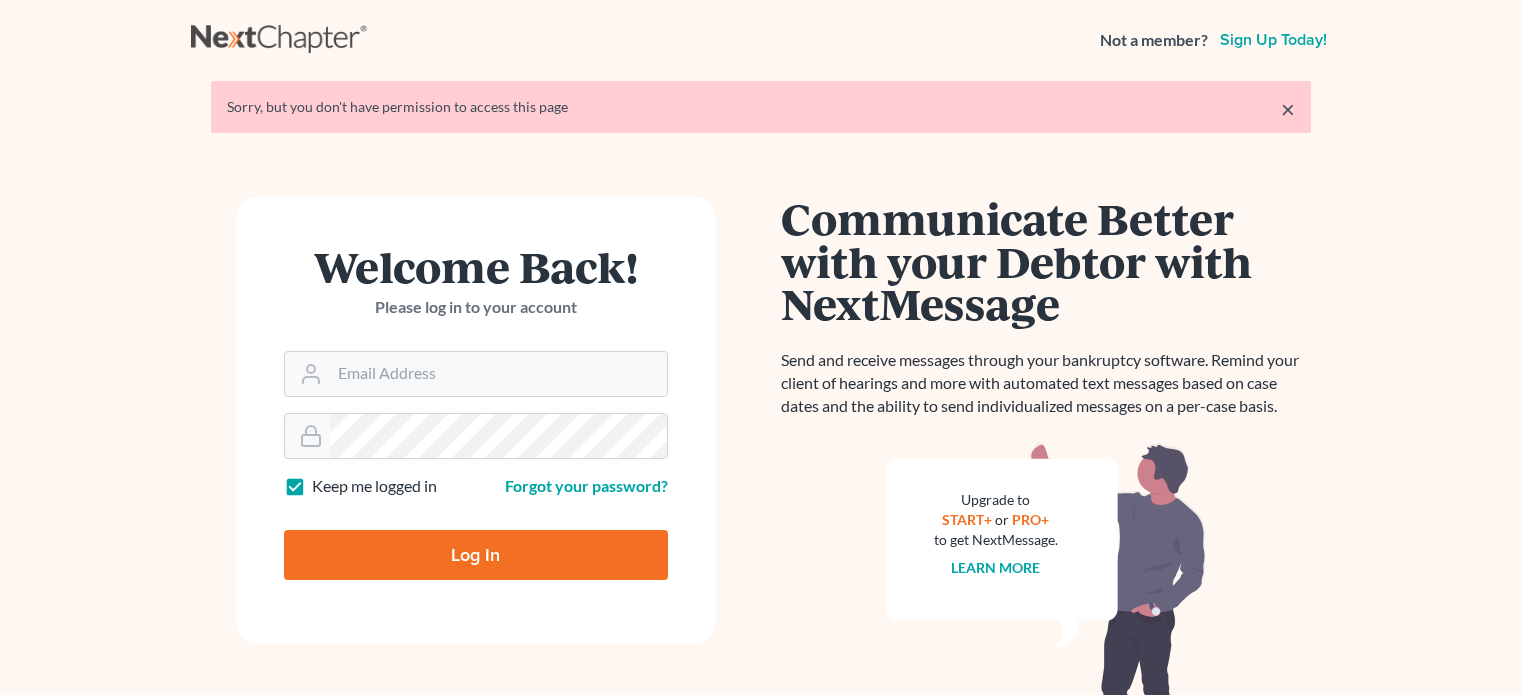 scroll, scrollTop: 0, scrollLeft: 0, axis: both 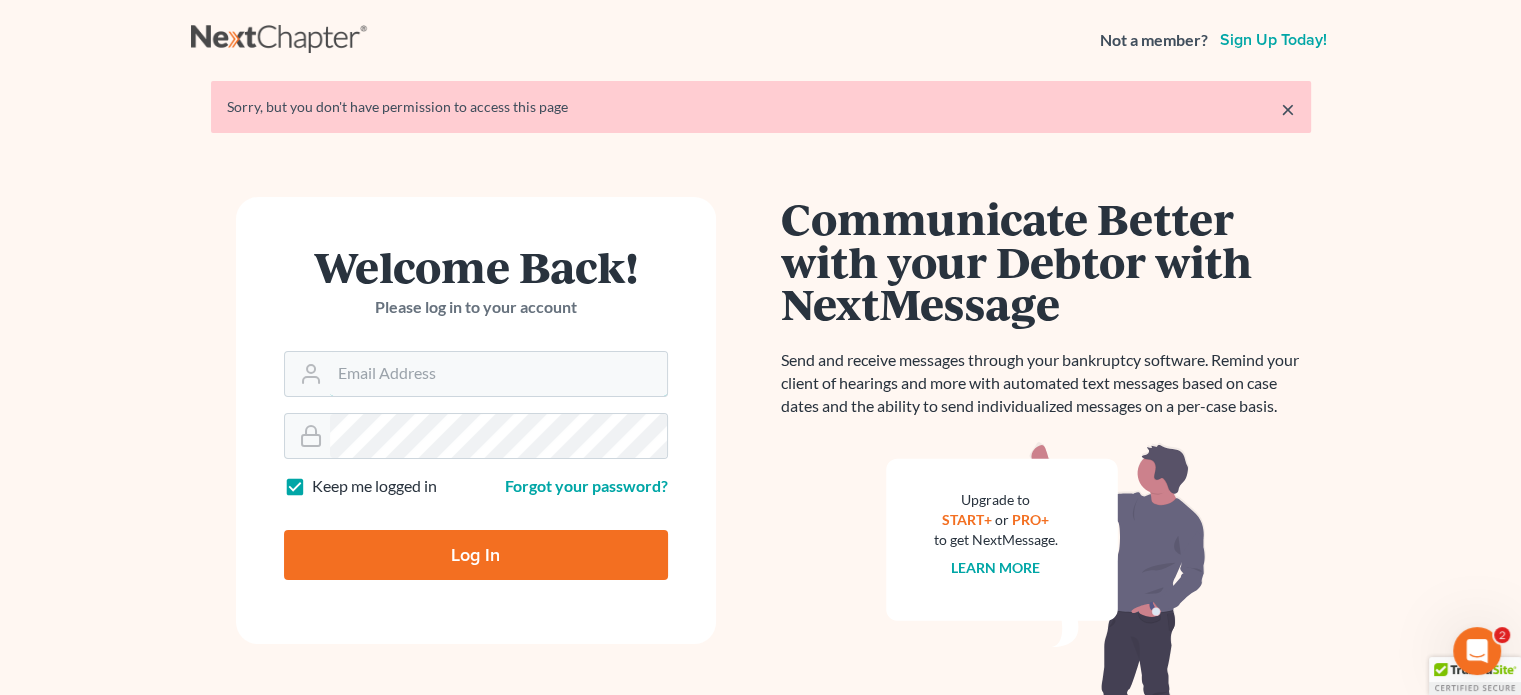 type on "steven@hollandlaw970.com" 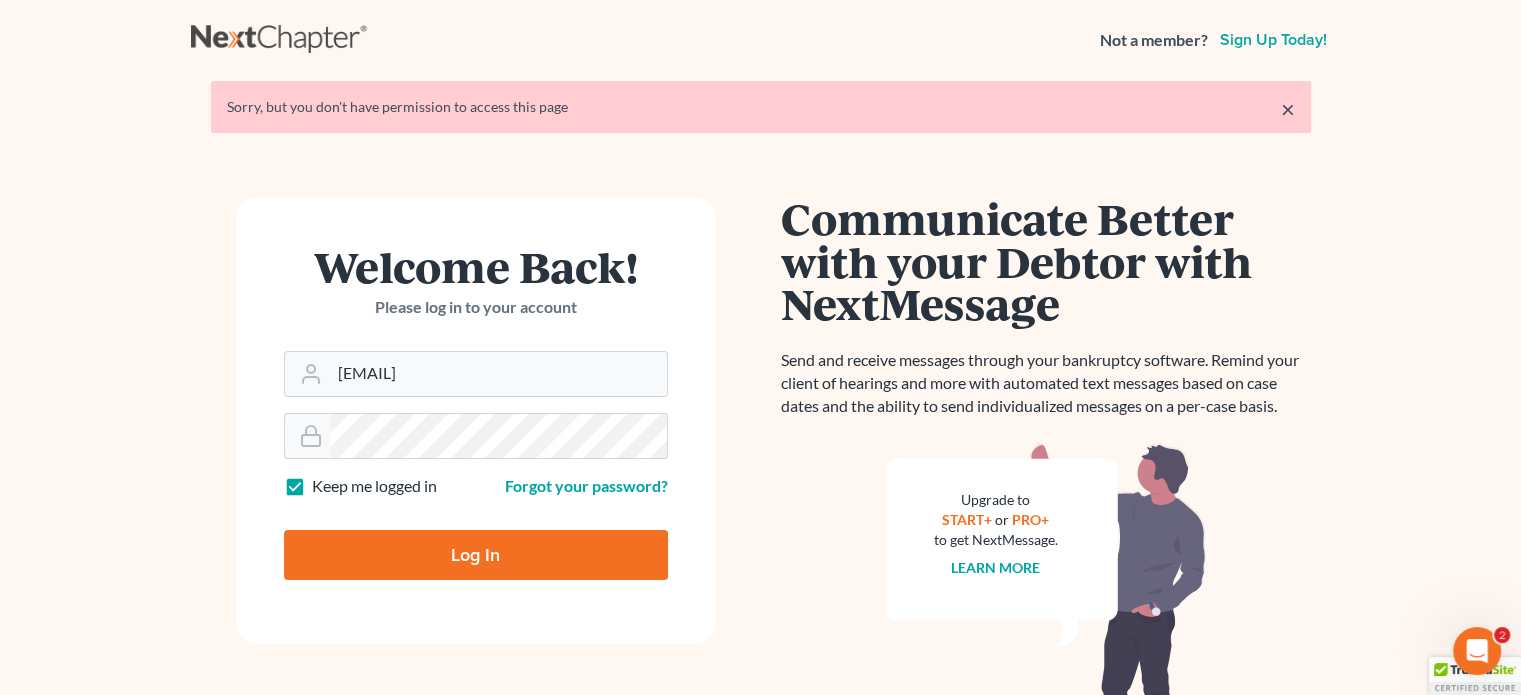 click on "Log In" at bounding box center (476, 555) 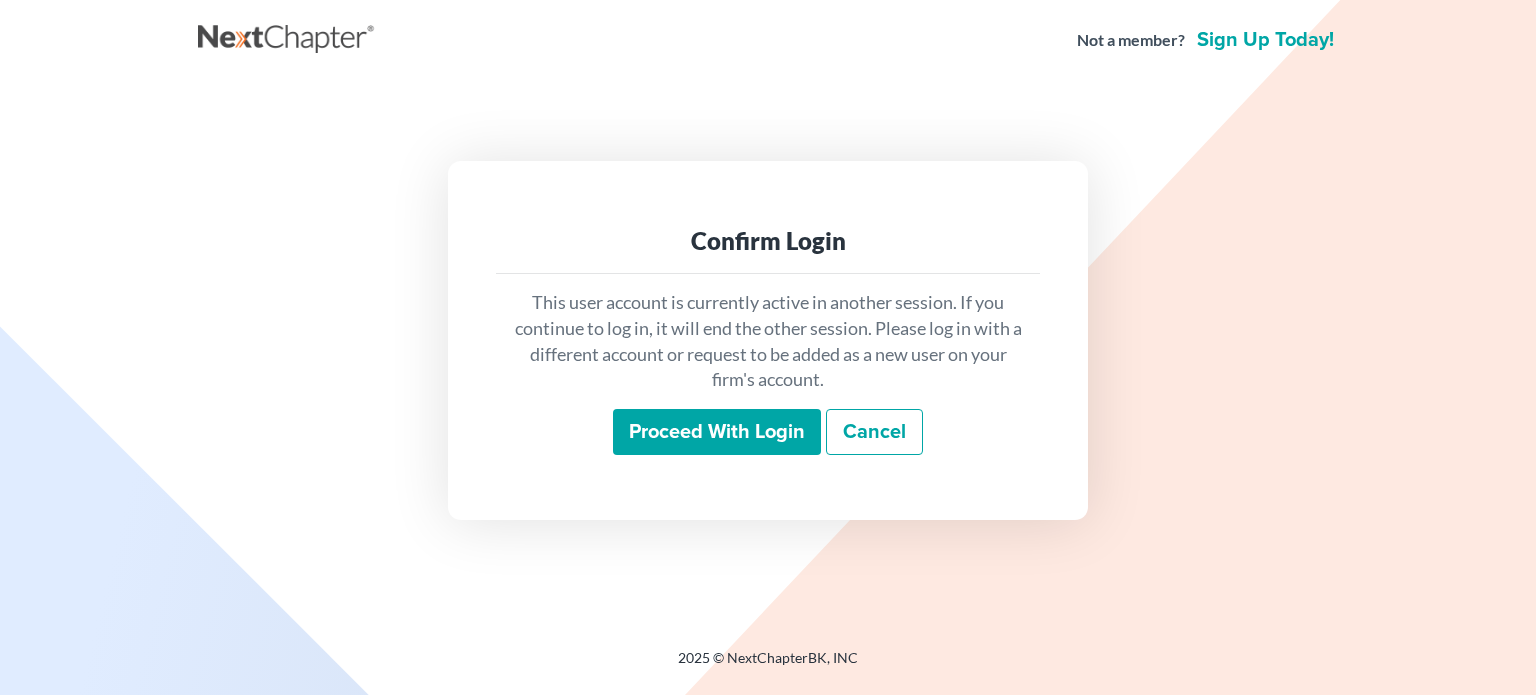 scroll, scrollTop: 0, scrollLeft: 0, axis: both 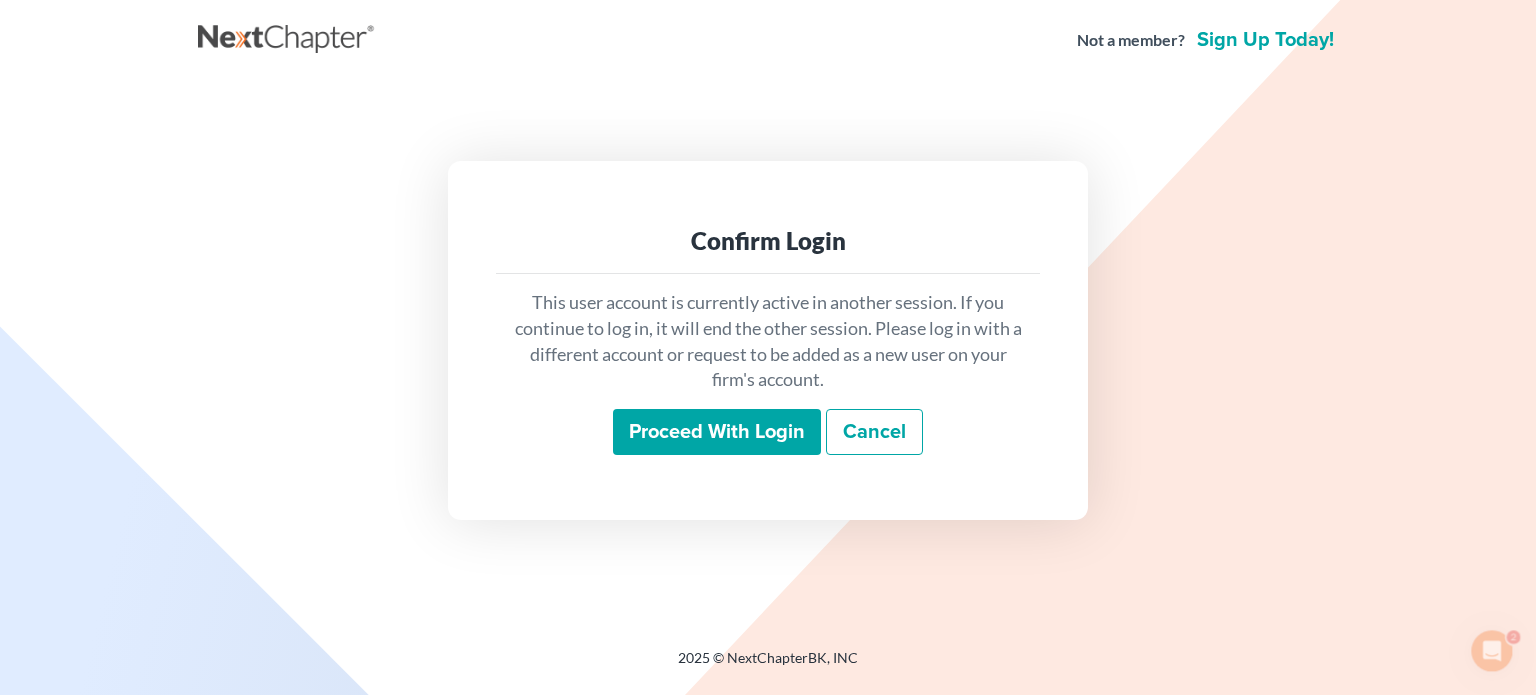 click on "Proceed with login" at bounding box center [717, 432] 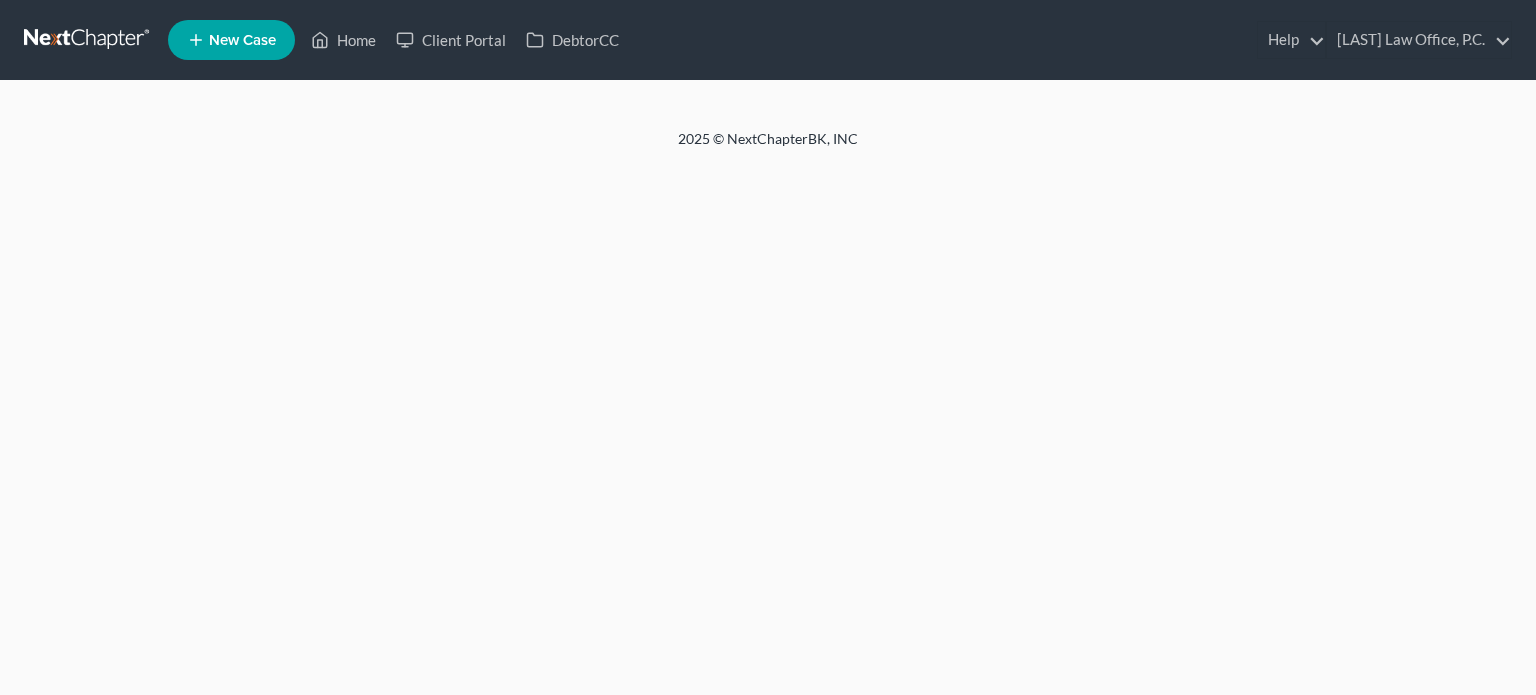 scroll, scrollTop: 0, scrollLeft: 0, axis: both 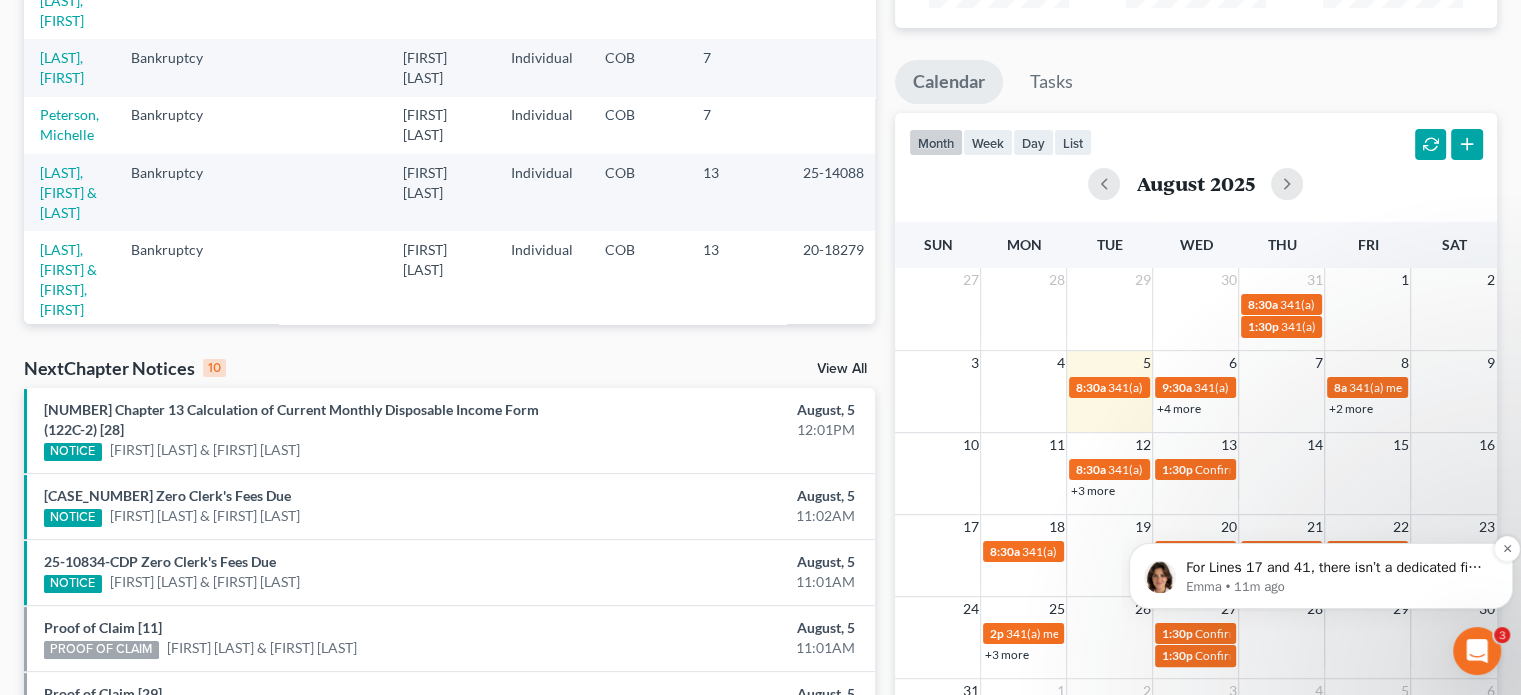 click on "For Lines 17 and 41, there isn’t a dedicated field to enter those totals like there is for Line 18. Instead, the figures are calculated based on the income and expense details entered for each pay advice." at bounding box center (1337, 568) 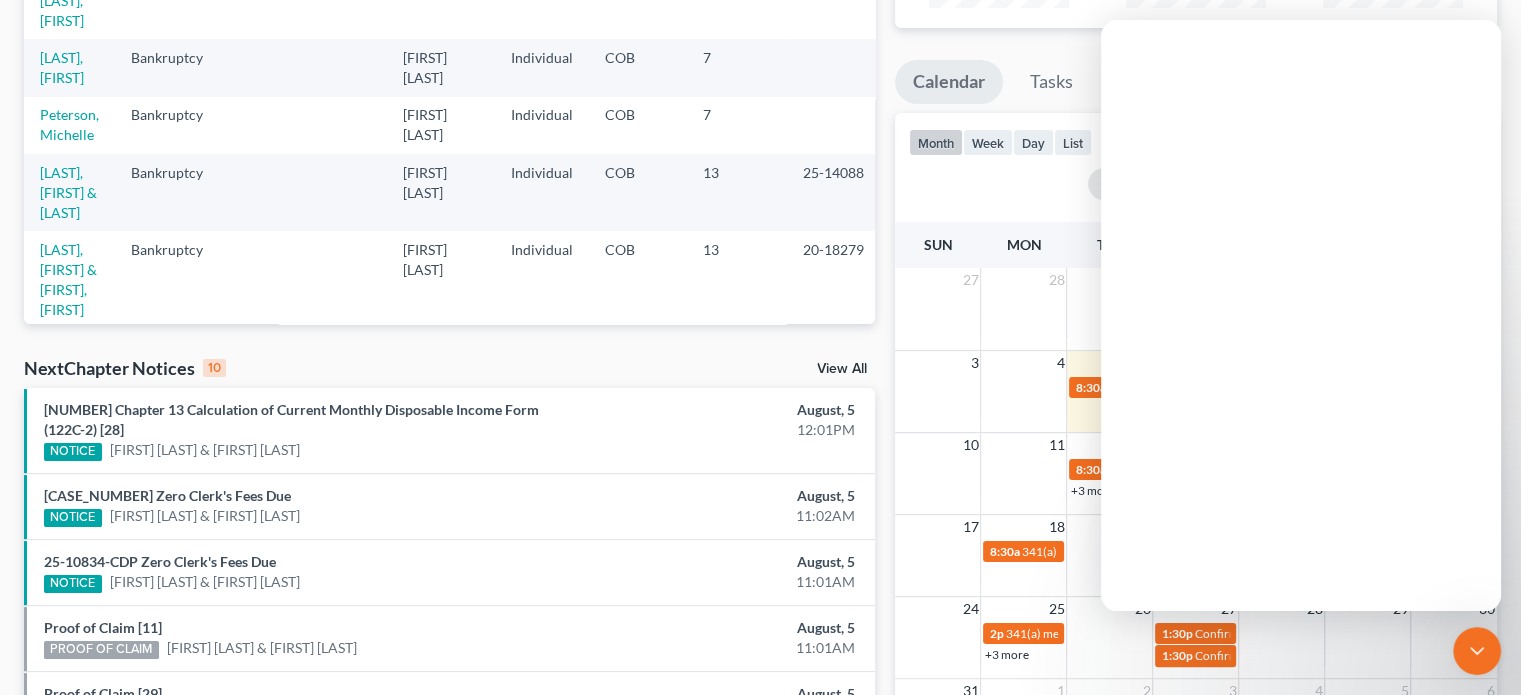 scroll, scrollTop: 0, scrollLeft: 0, axis: both 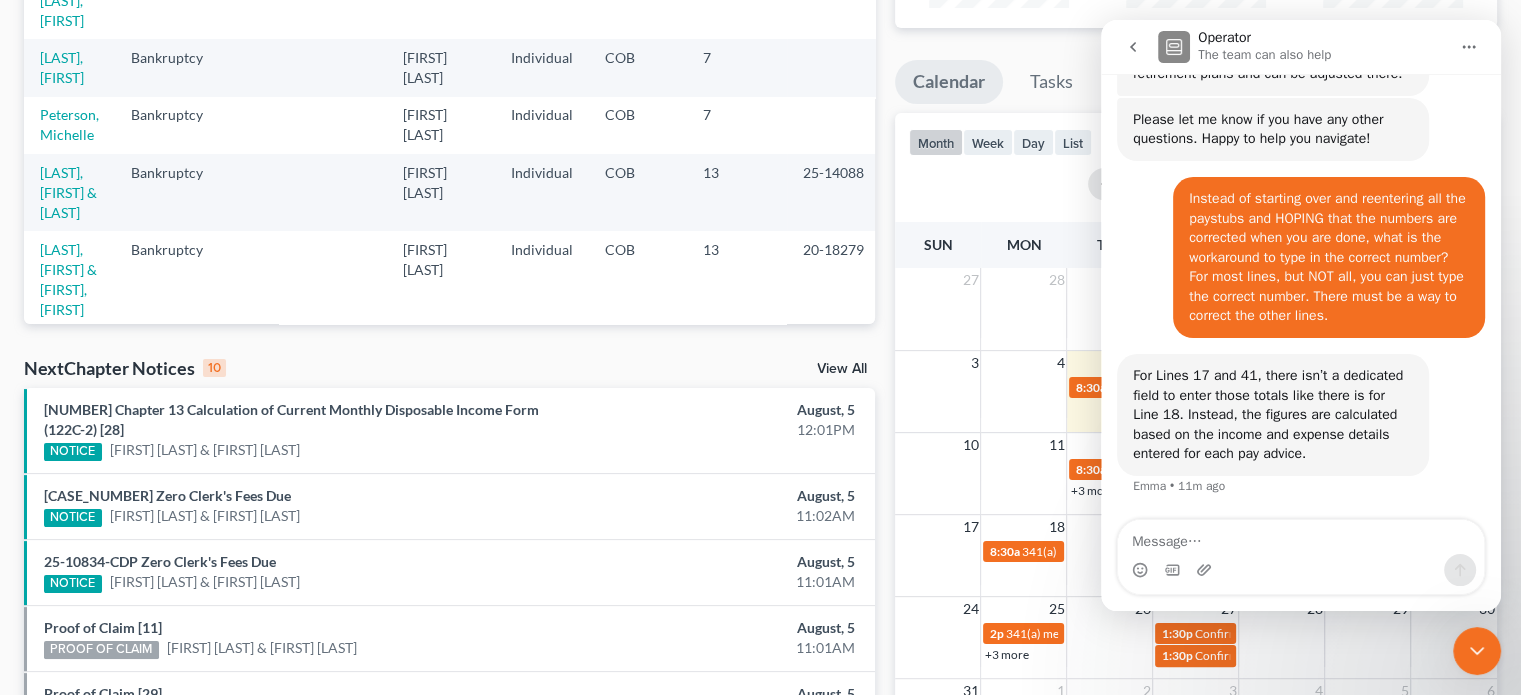 click at bounding box center [1301, 537] 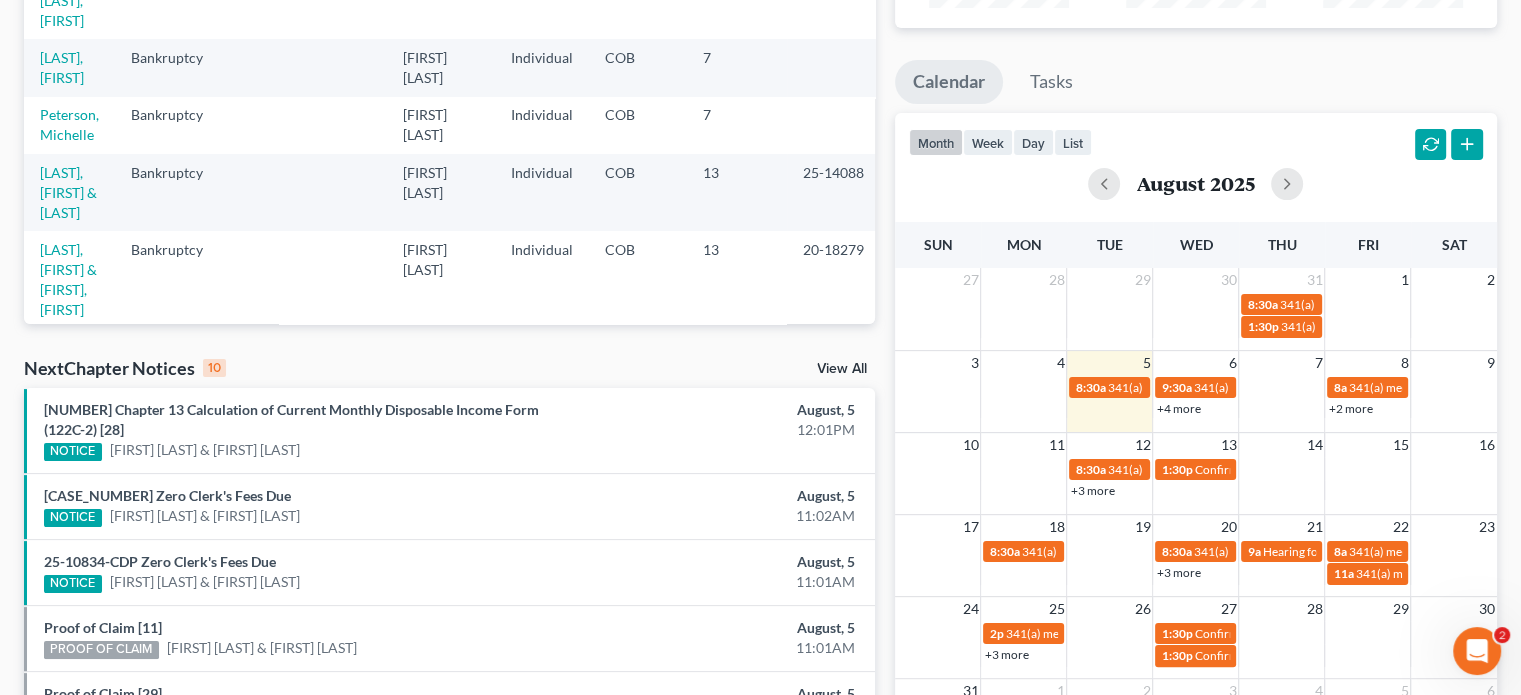 scroll, scrollTop: 0, scrollLeft: 0, axis: both 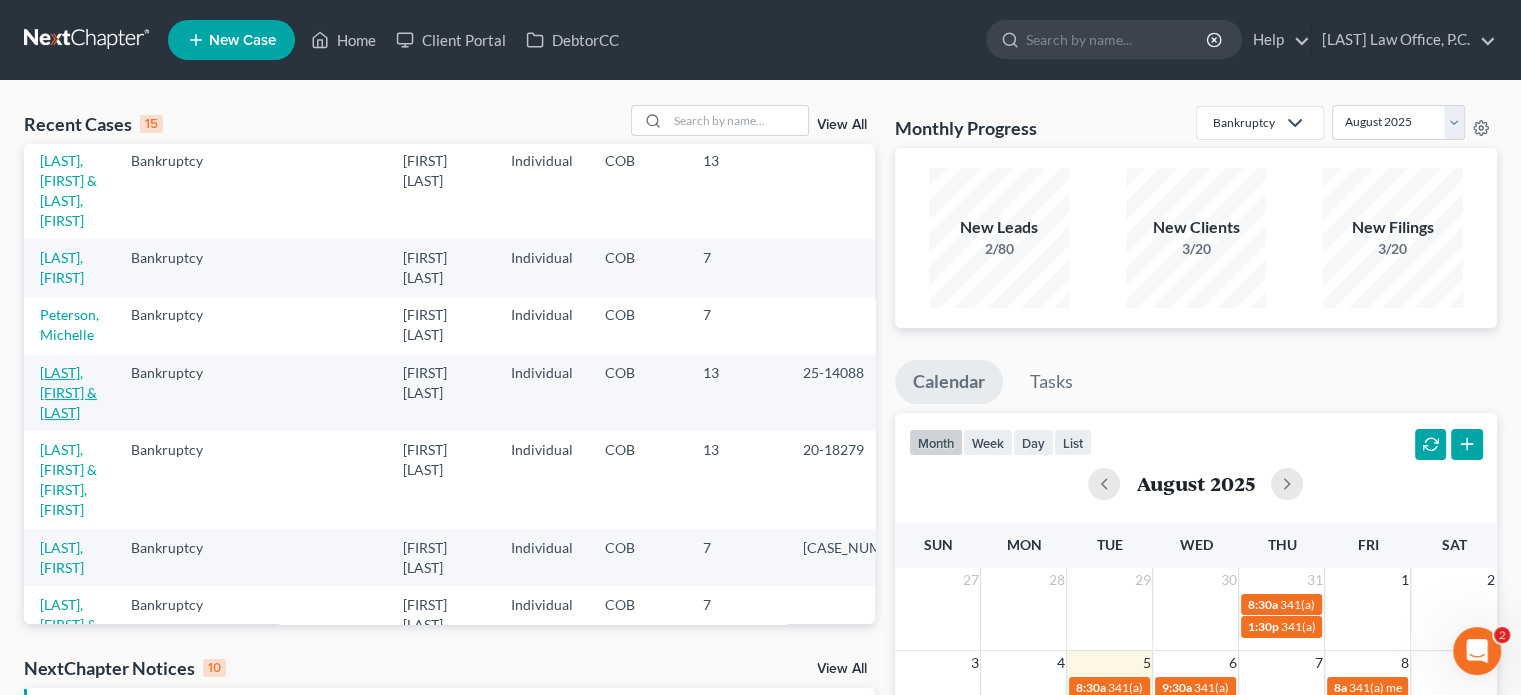 click on "[LAST], [FIRST] & [LAST]" at bounding box center (68, 392) 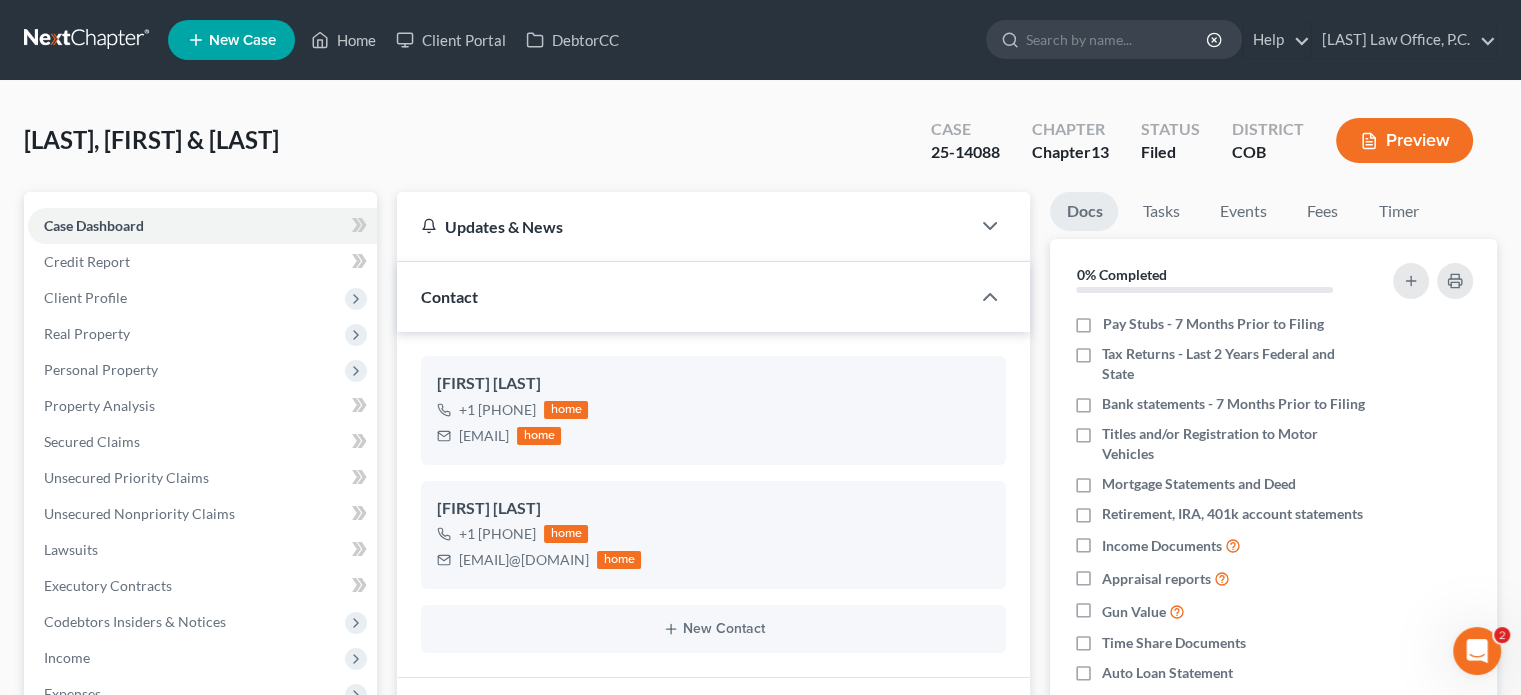 scroll, scrollTop: 500, scrollLeft: 0, axis: vertical 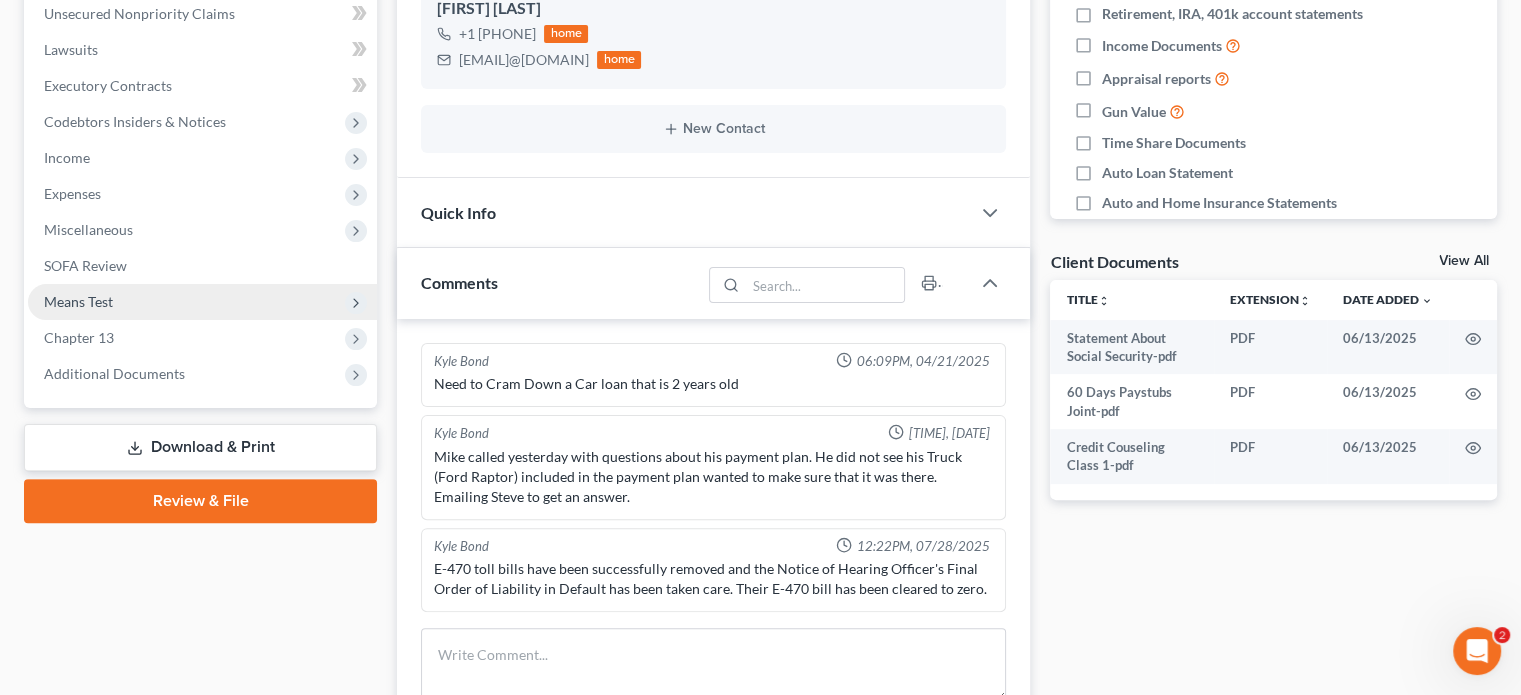 click on "Means Test" at bounding box center [202, 302] 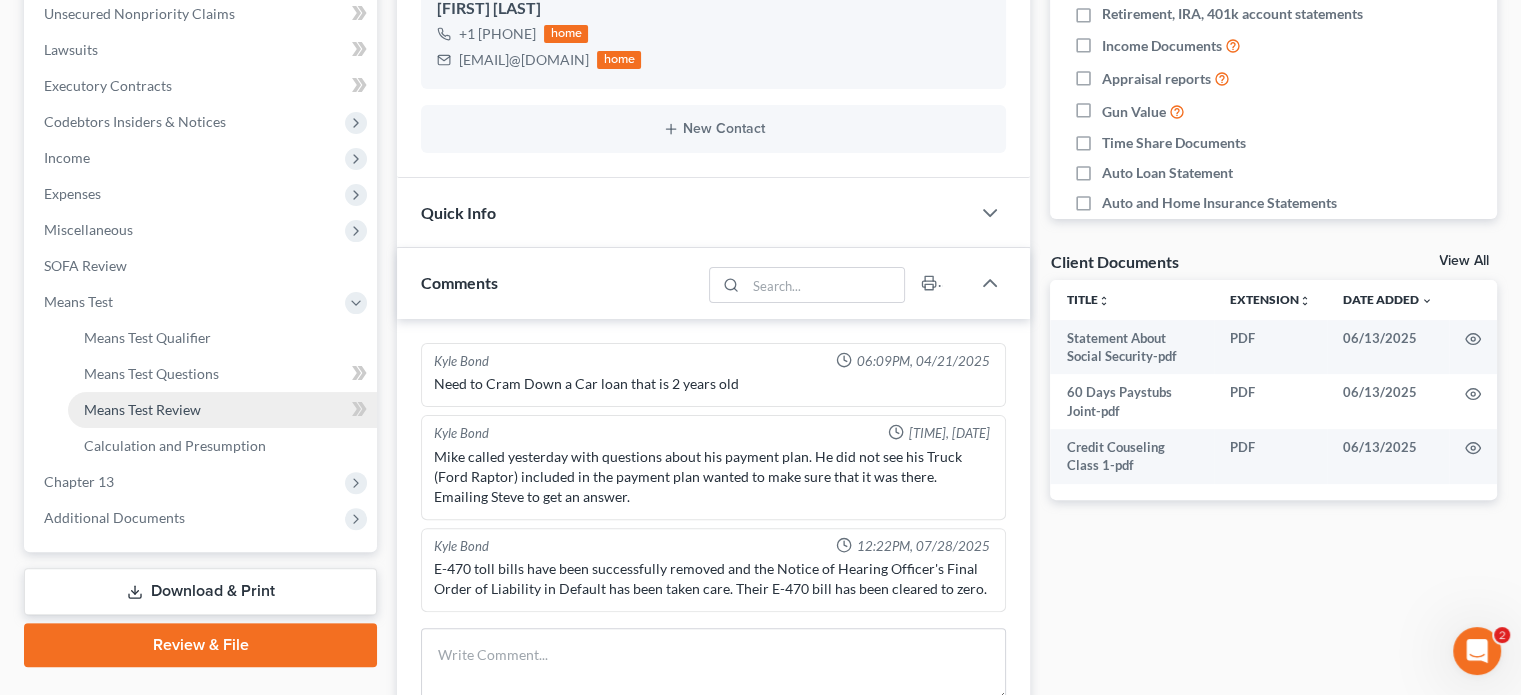 click on "Means Test Review" at bounding box center [142, 409] 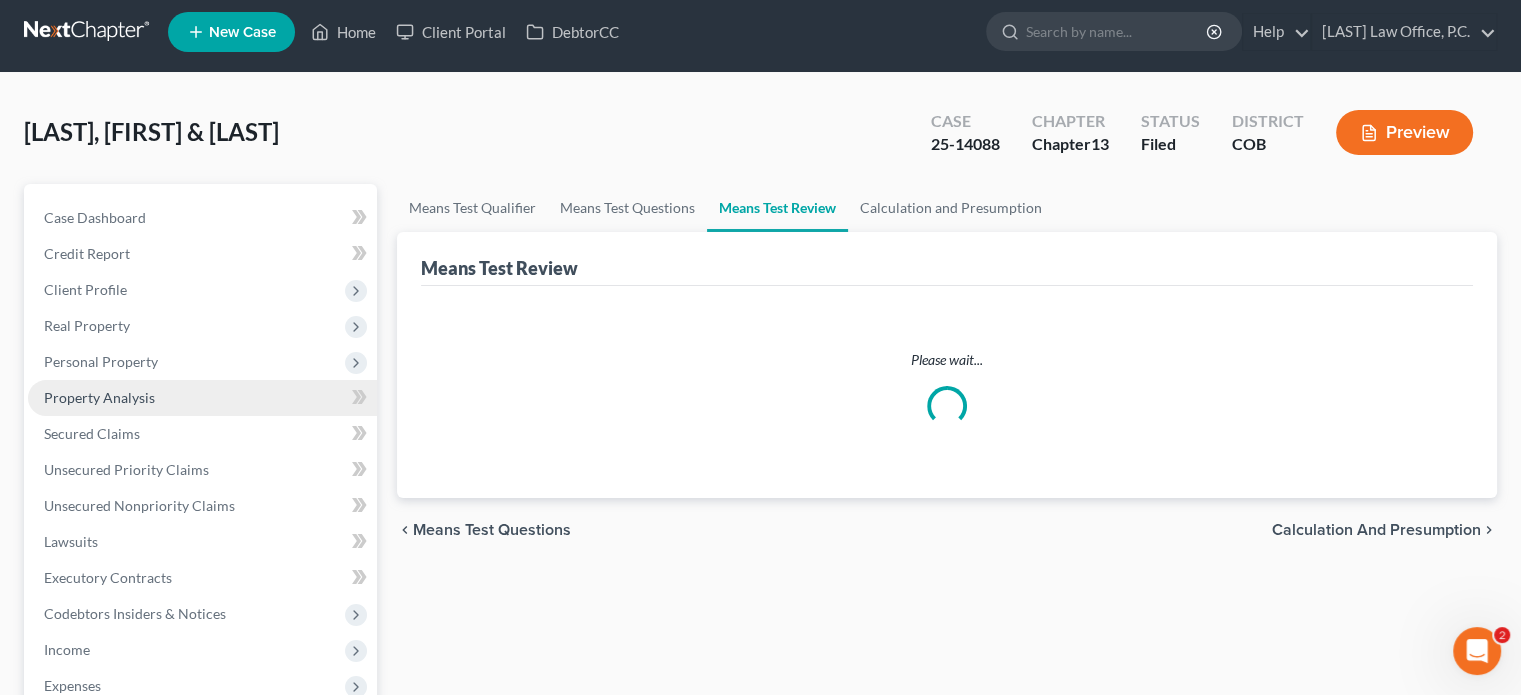 scroll, scrollTop: 0, scrollLeft: 0, axis: both 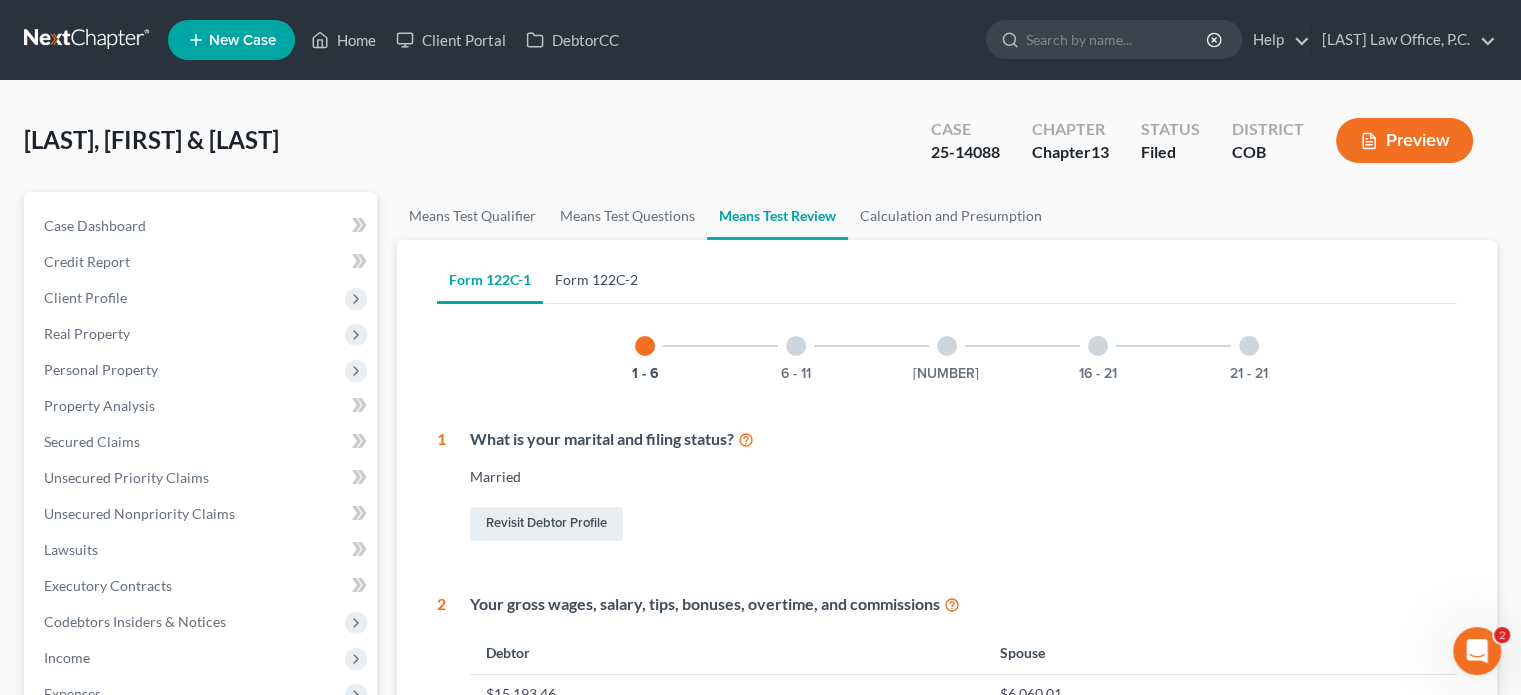 click on "Form 122C-2" at bounding box center [596, 280] 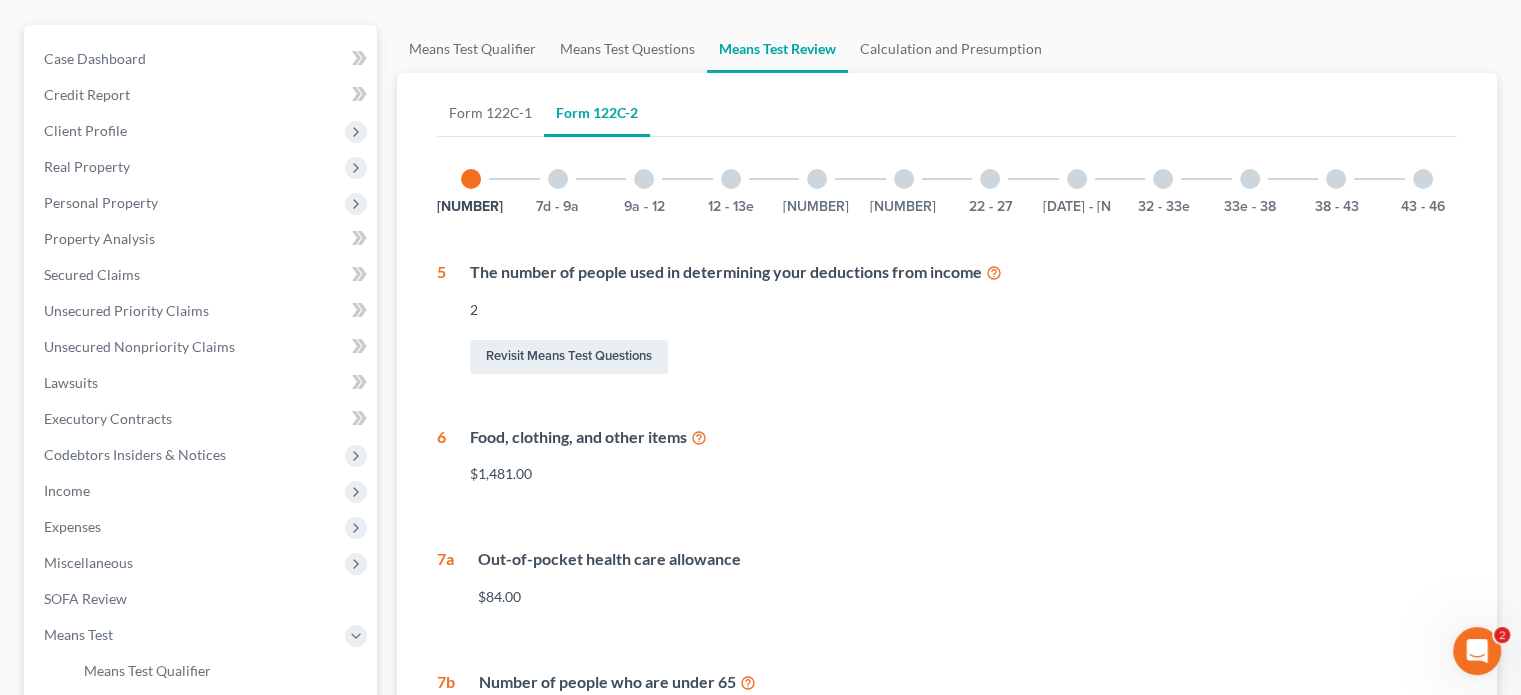 scroll, scrollTop: 94, scrollLeft: 0, axis: vertical 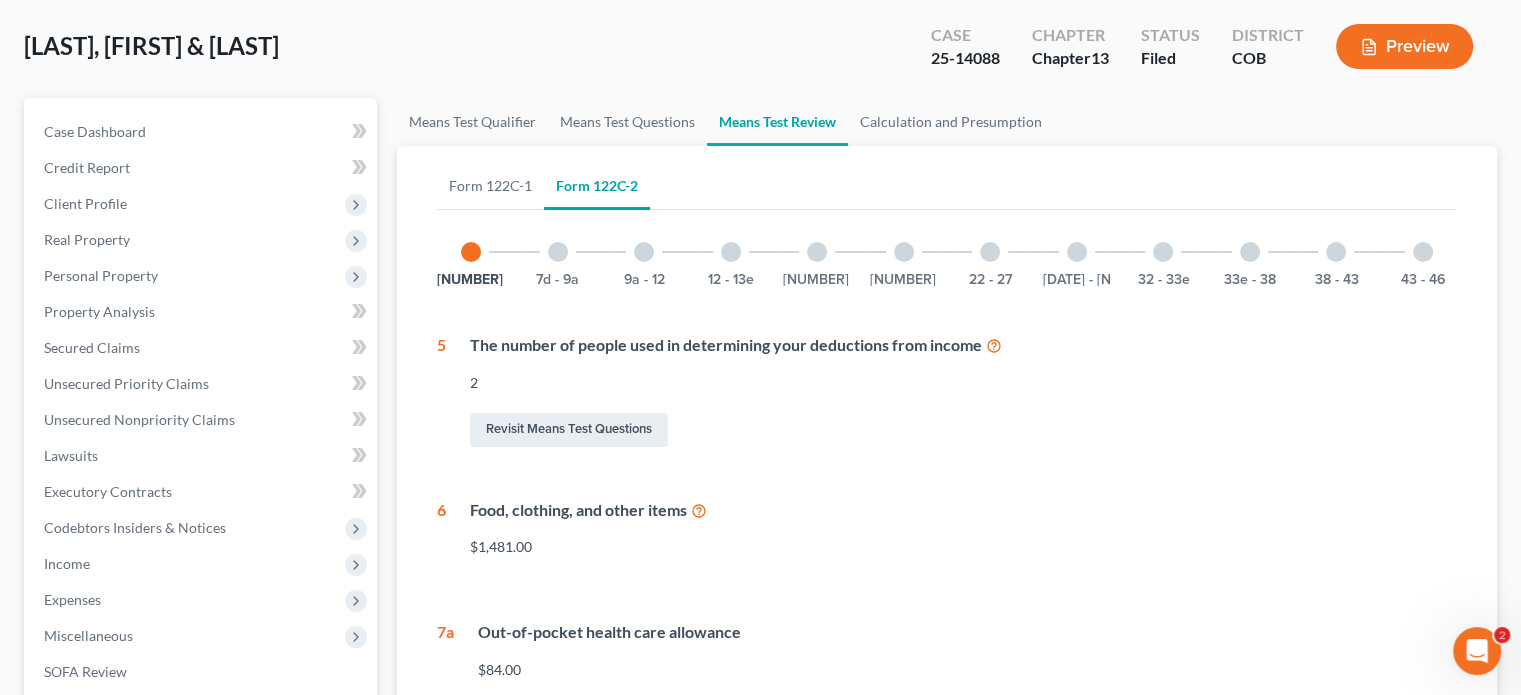 click at bounding box center [558, 252] 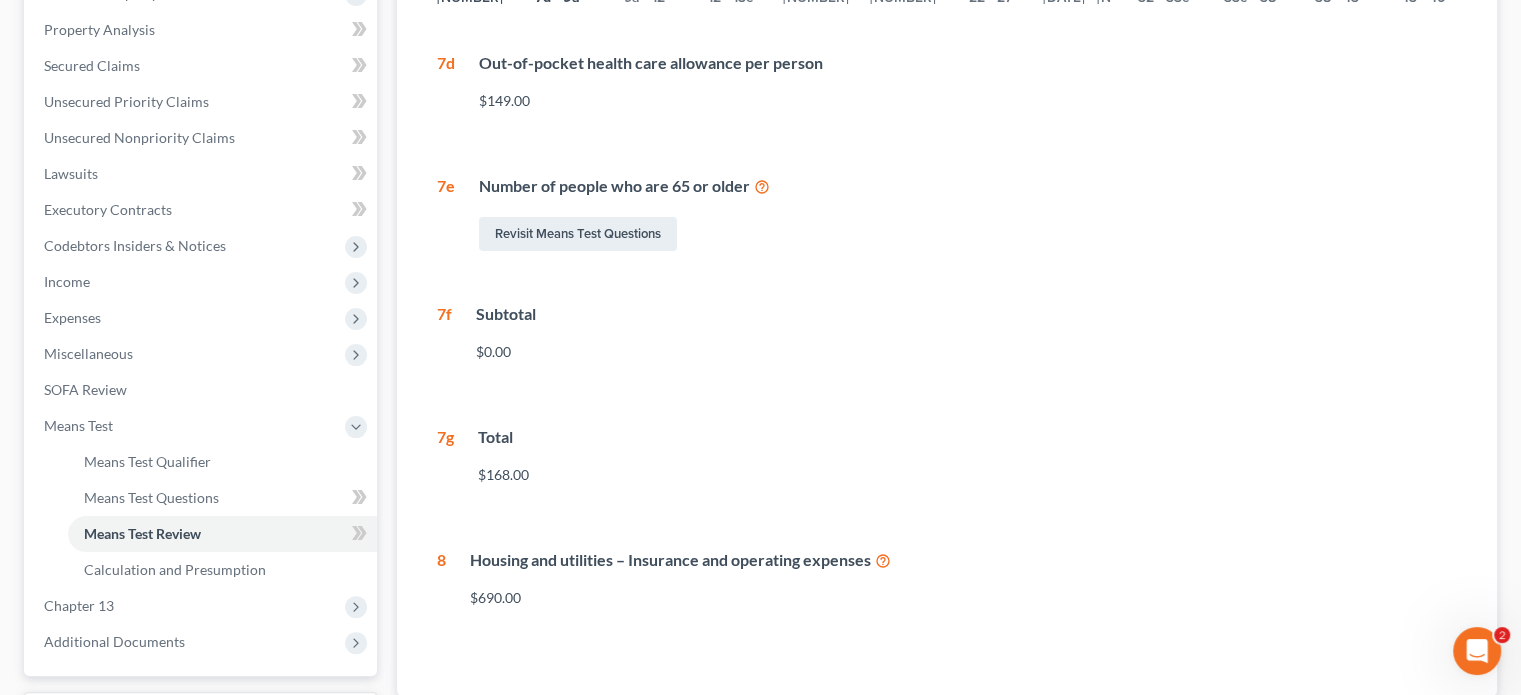 scroll, scrollTop: 194, scrollLeft: 0, axis: vertical 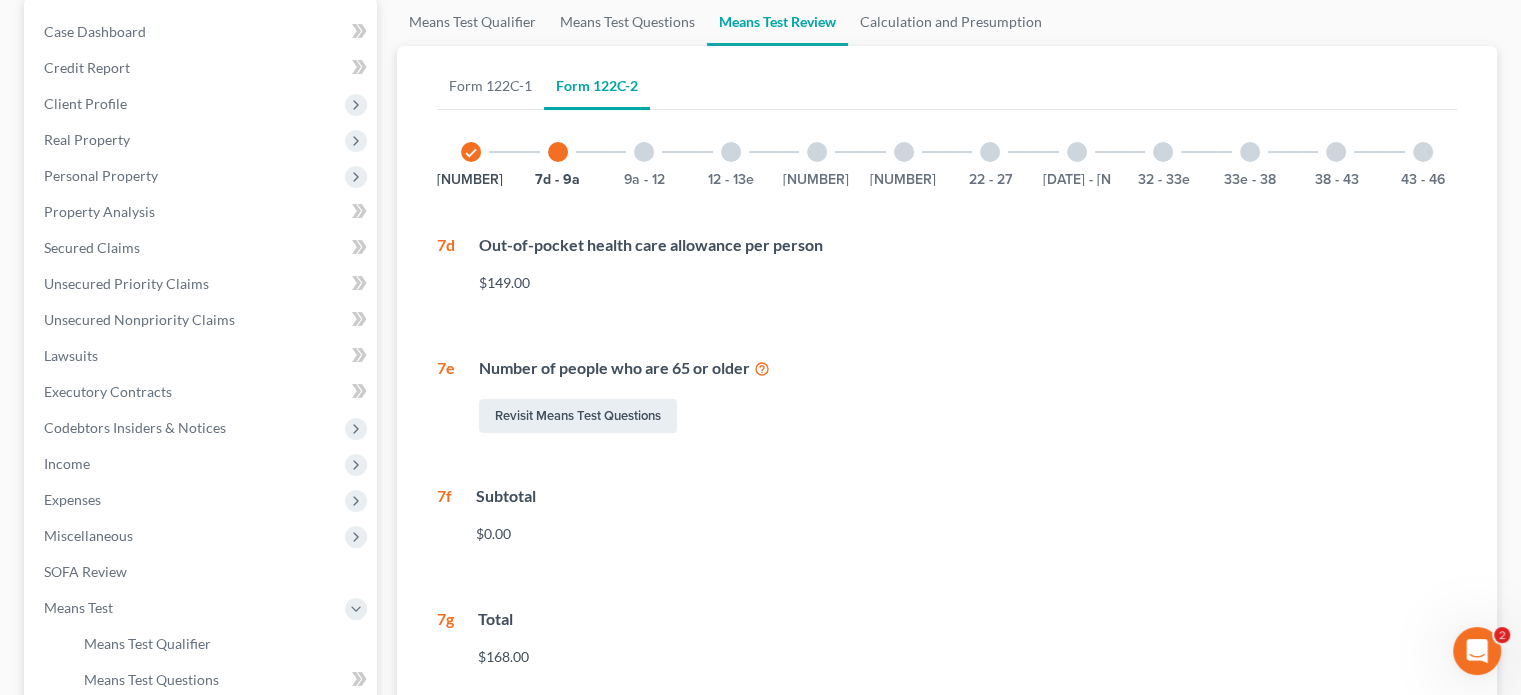 click at bounding box center (644, 152) 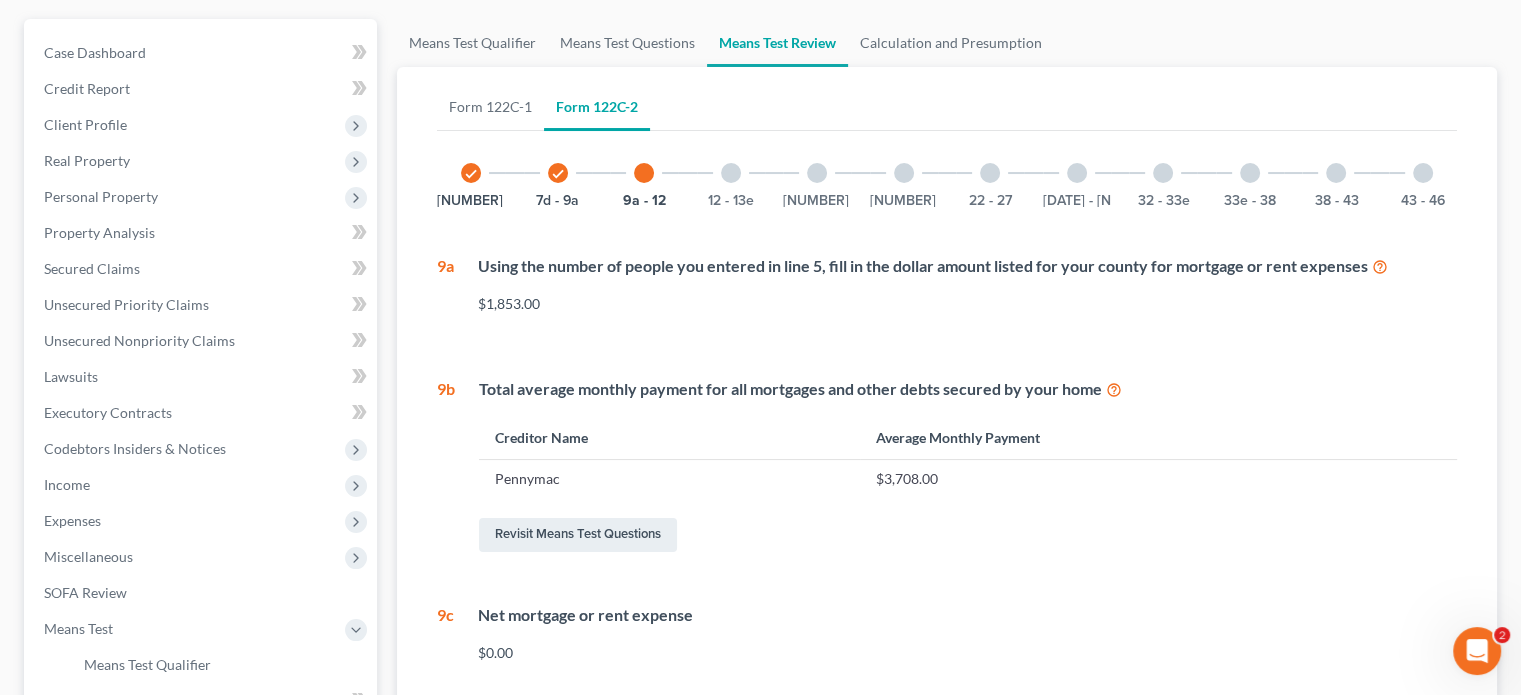 scroll, scrollTop: 94, scrollLeft: 0, axis: vertical 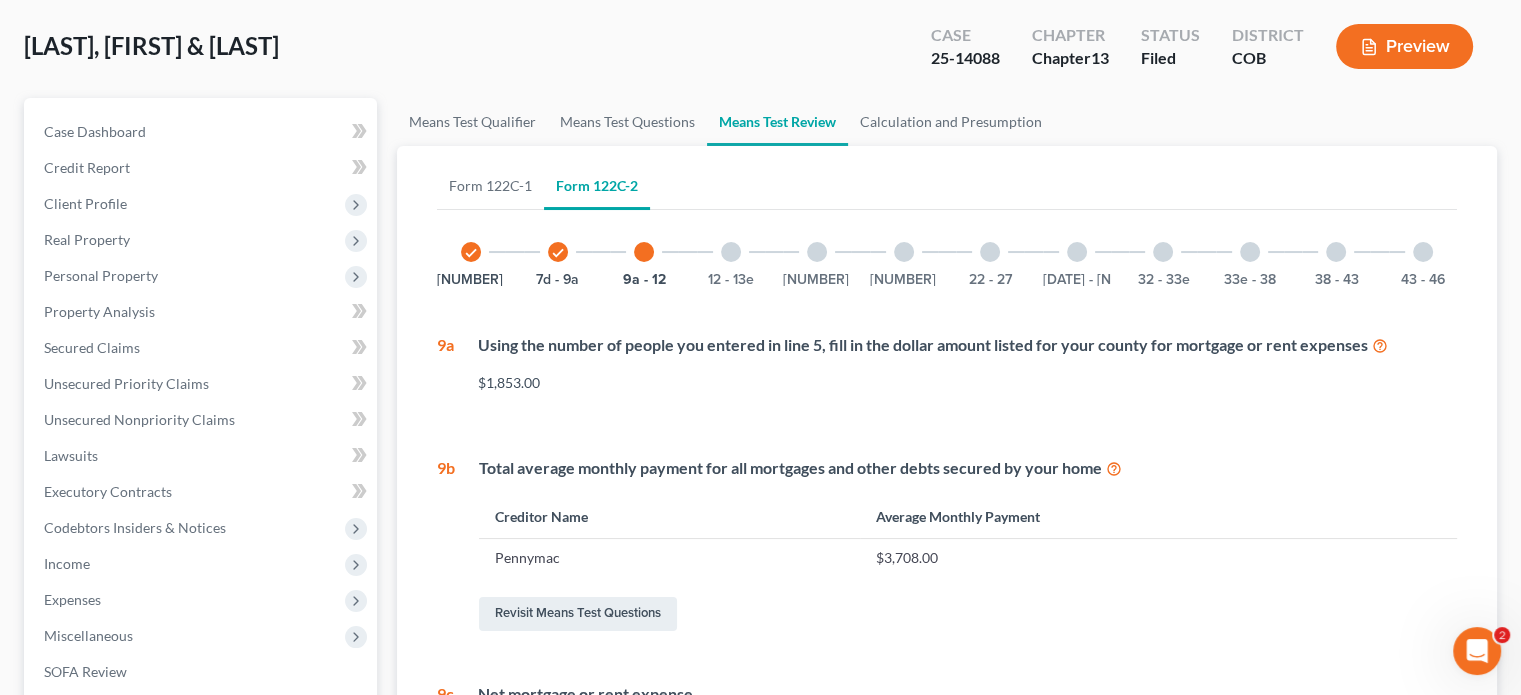 click at bounding box center [731, 252] 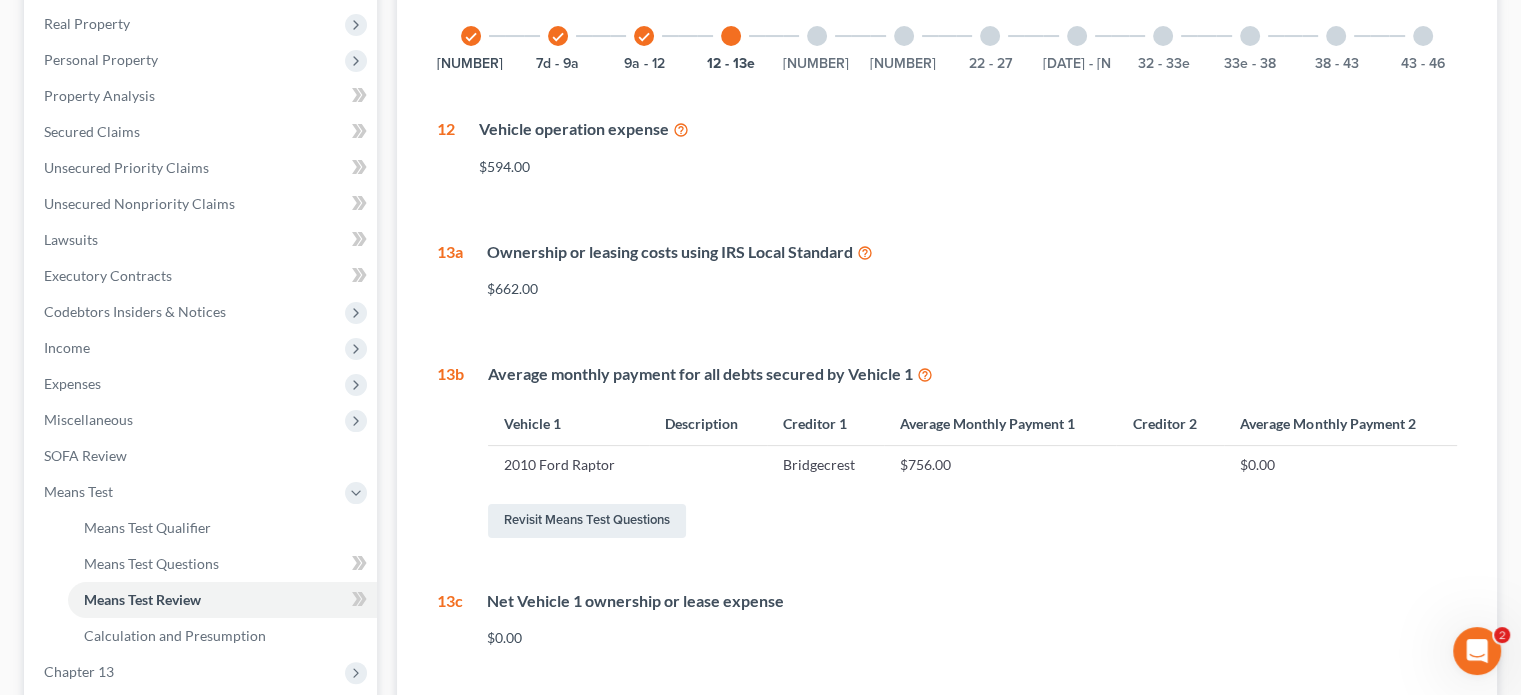 scroll, scrollTop: 212, scrollLeft: 0, axis: vertical 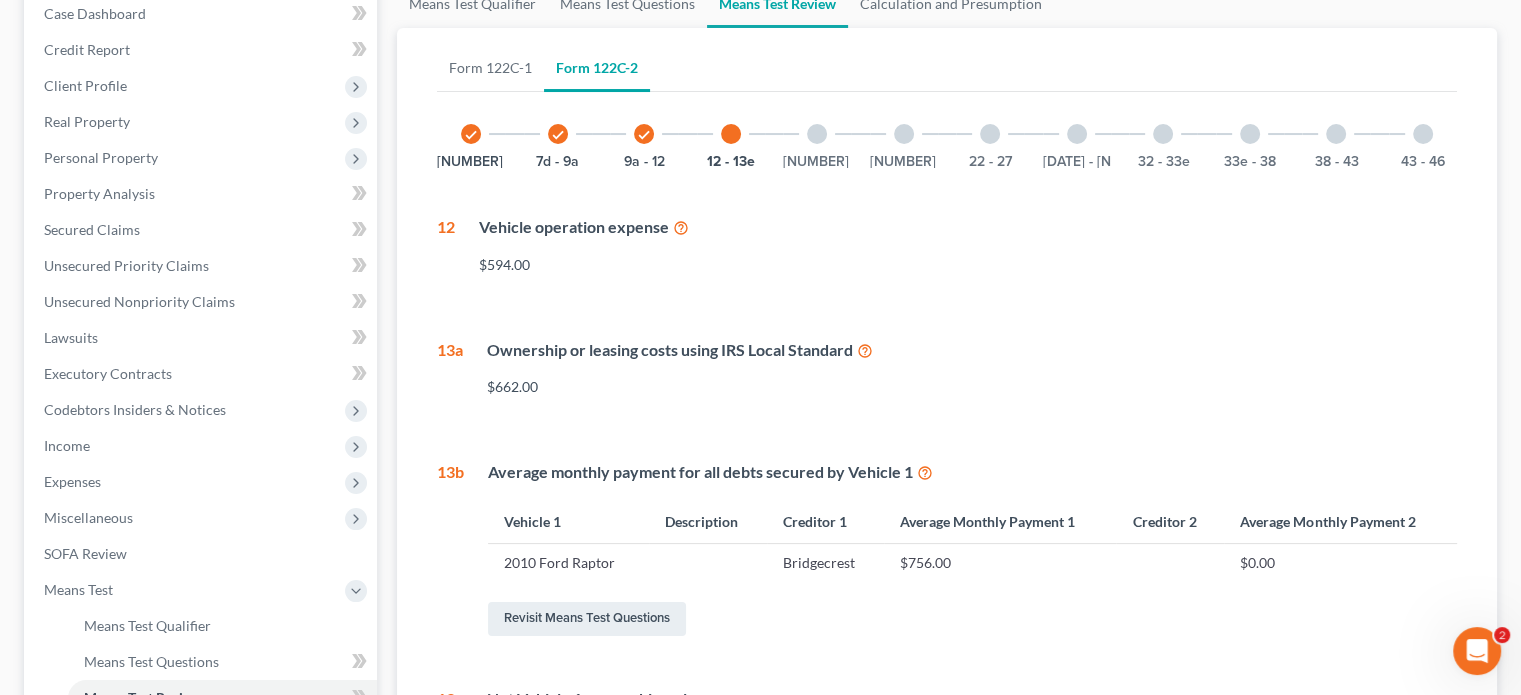 click at bounding box center (817, 134) 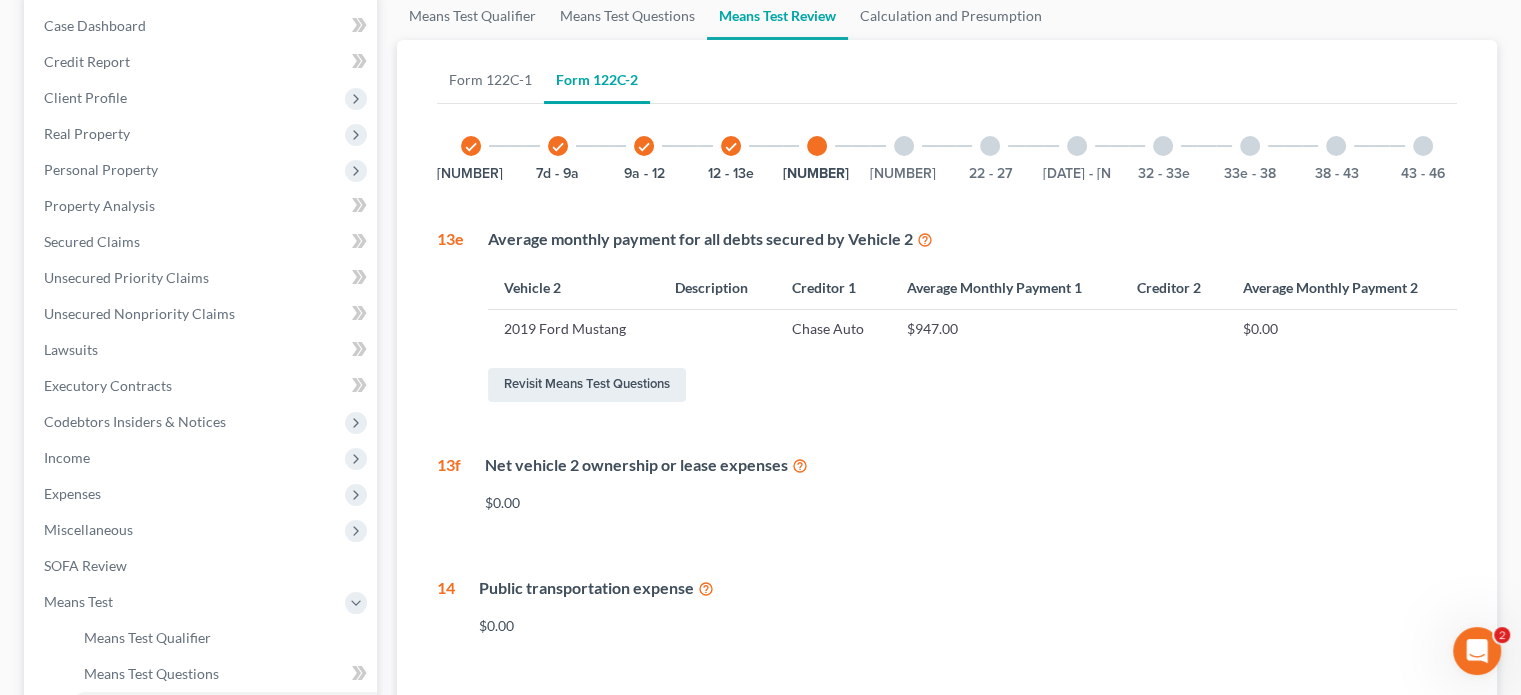 scroll, scrollTop: 196, scrollLeft: 0, axis: vertical 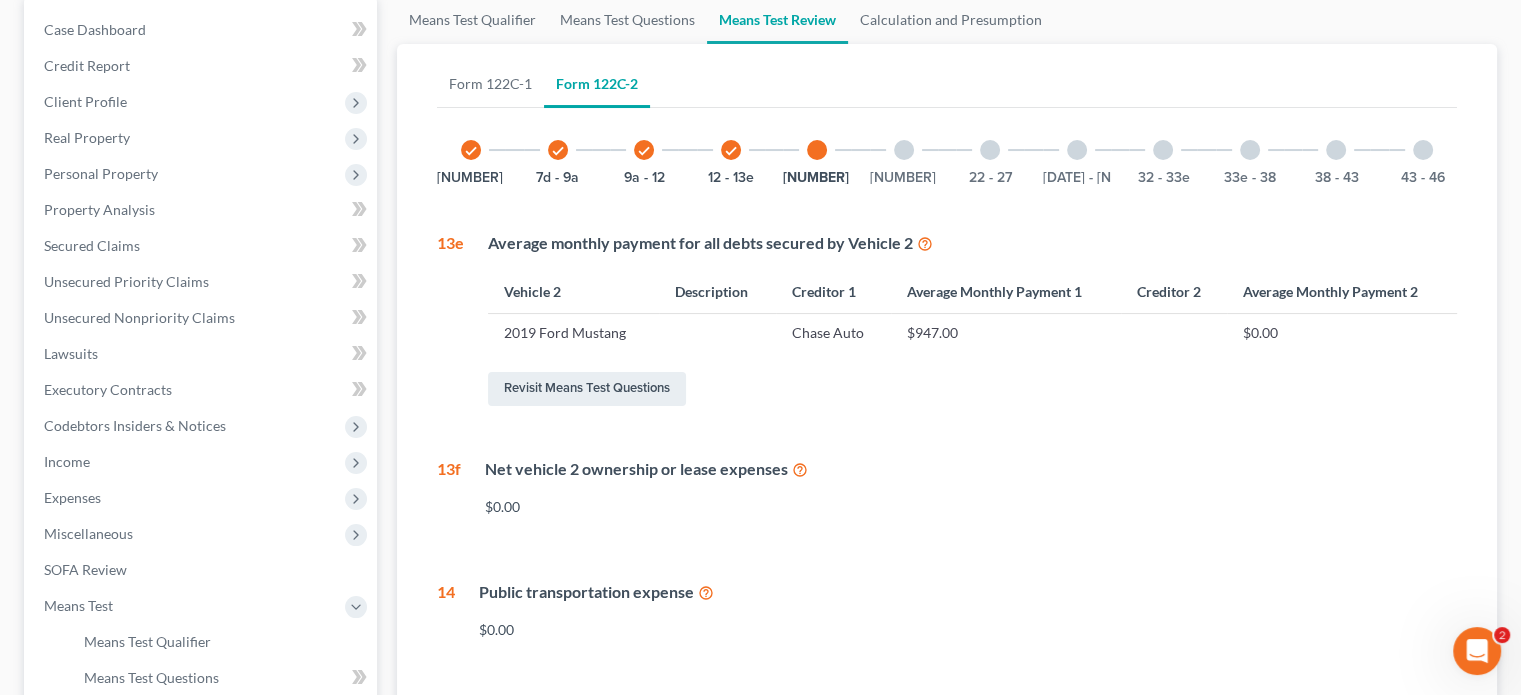 click at bounding box center (904, 150) 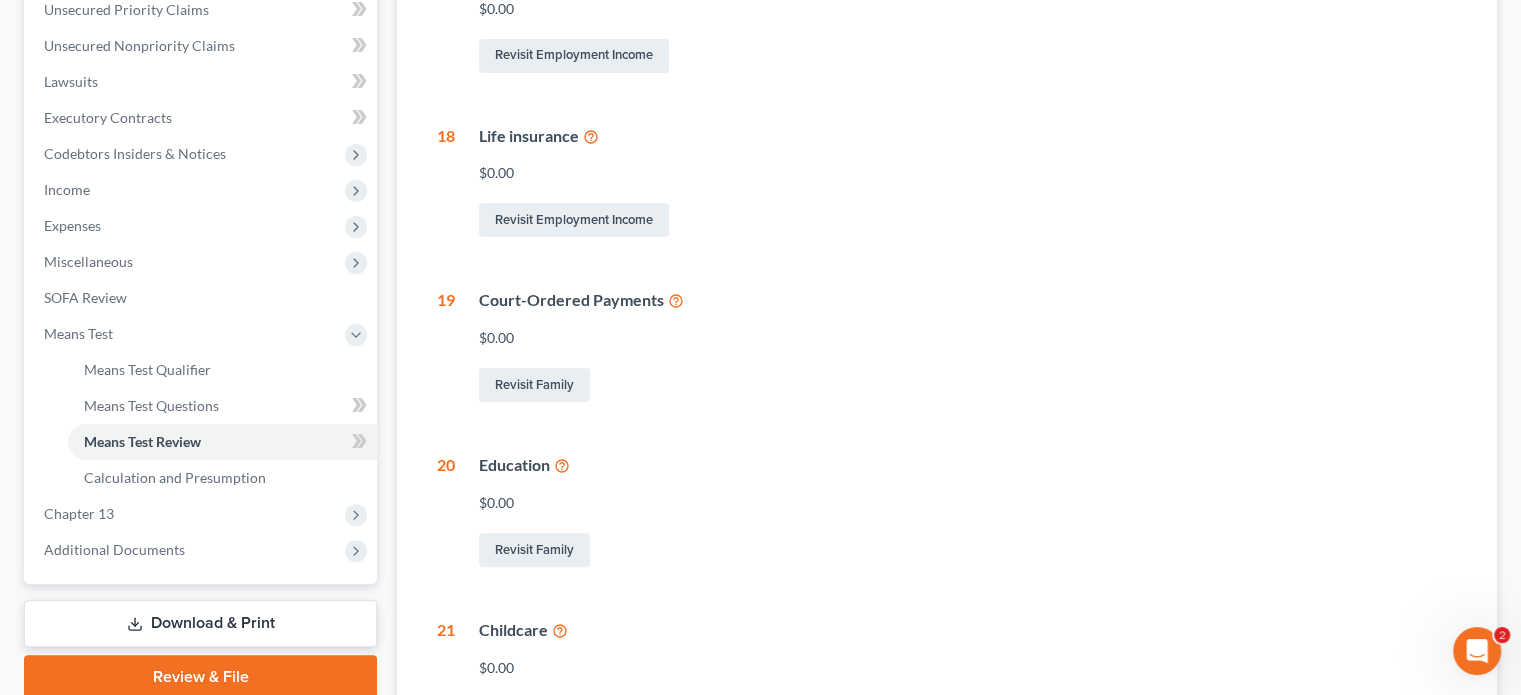 scroll, scrollTop: 296, scrollLeft: 0, axis: vertical 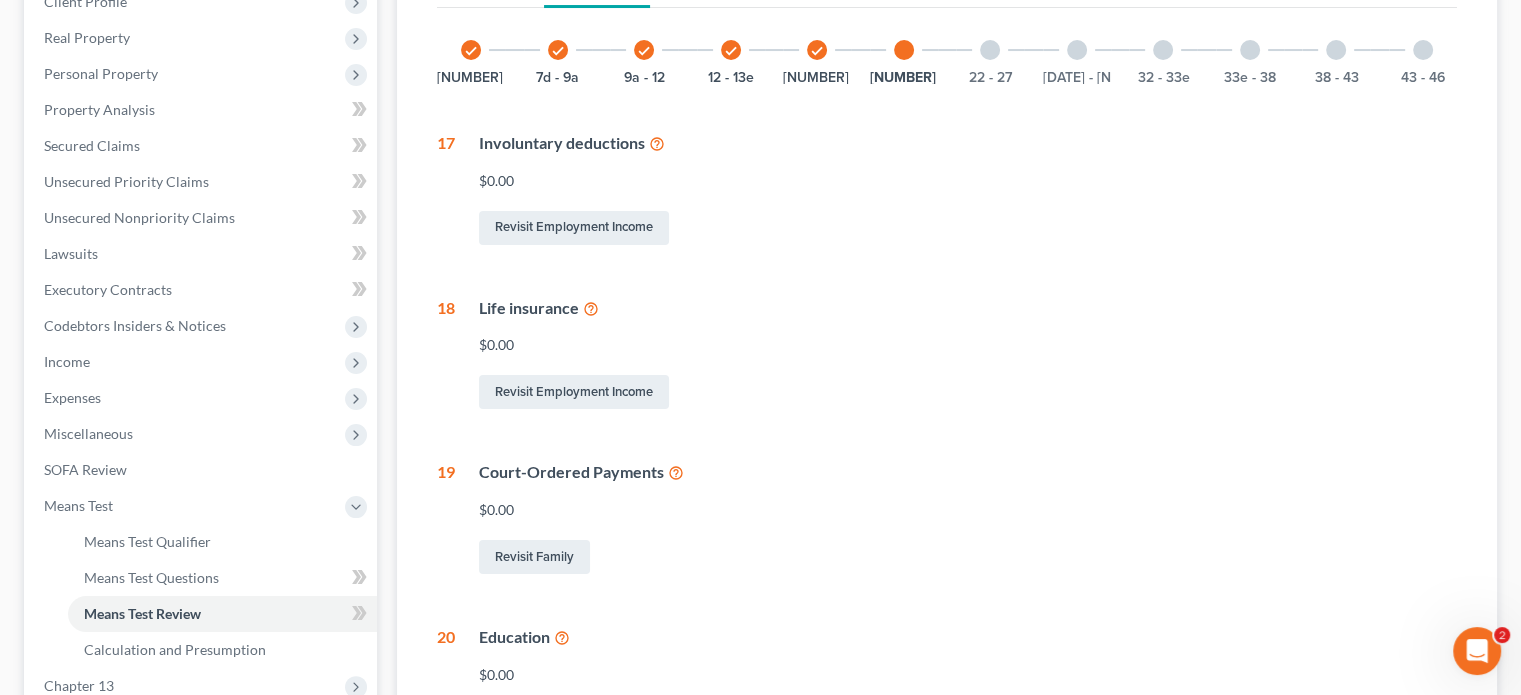click at bounding box center [990, 50] 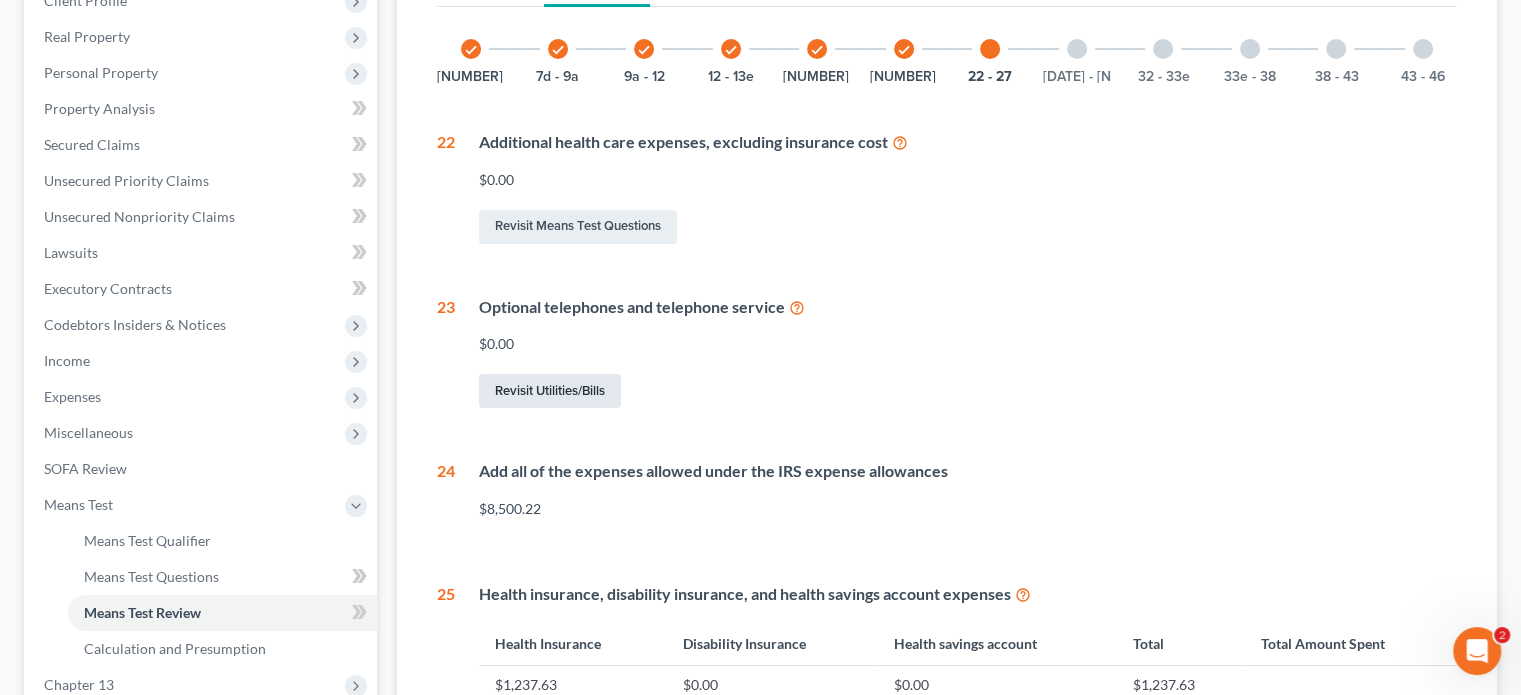 scroll, scrollTop: 239, scrollLeft: 0, axis: vertical 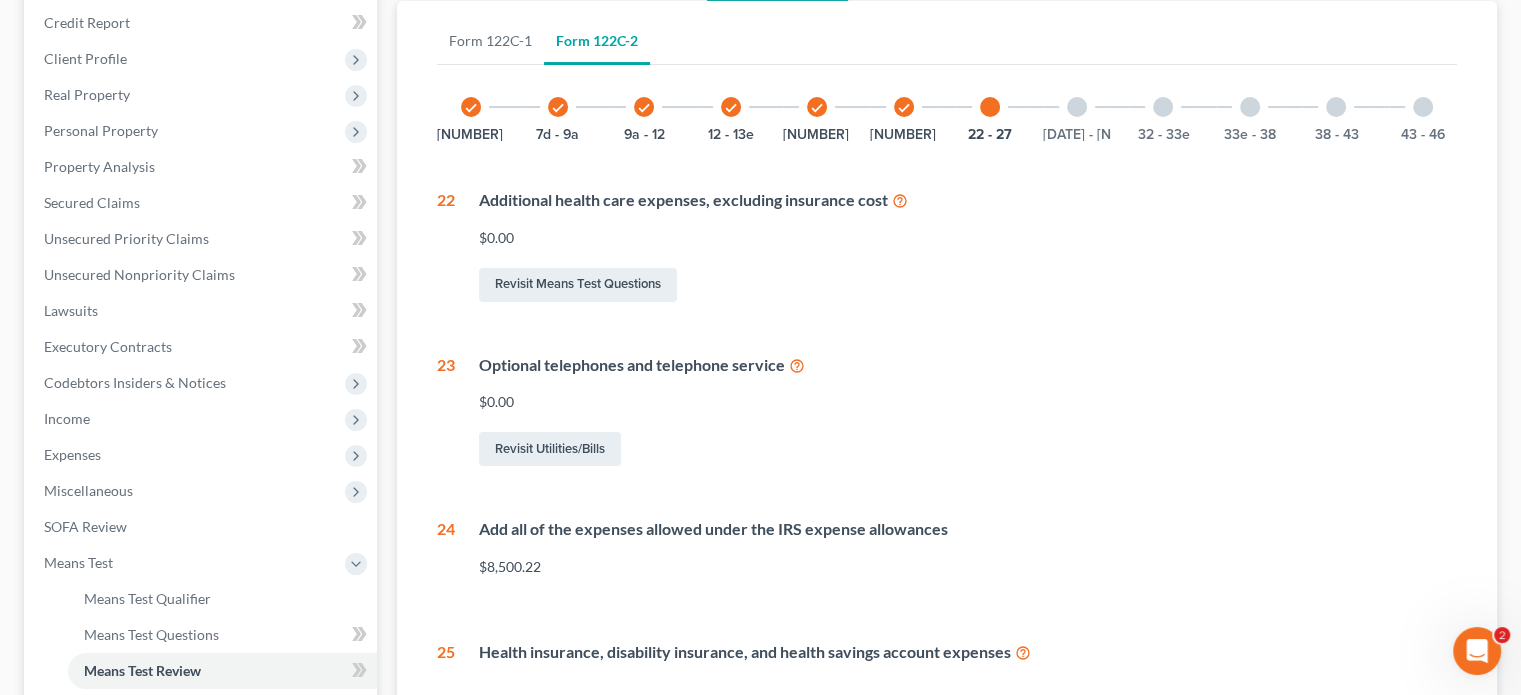 click at bounding box center [1077, 107] 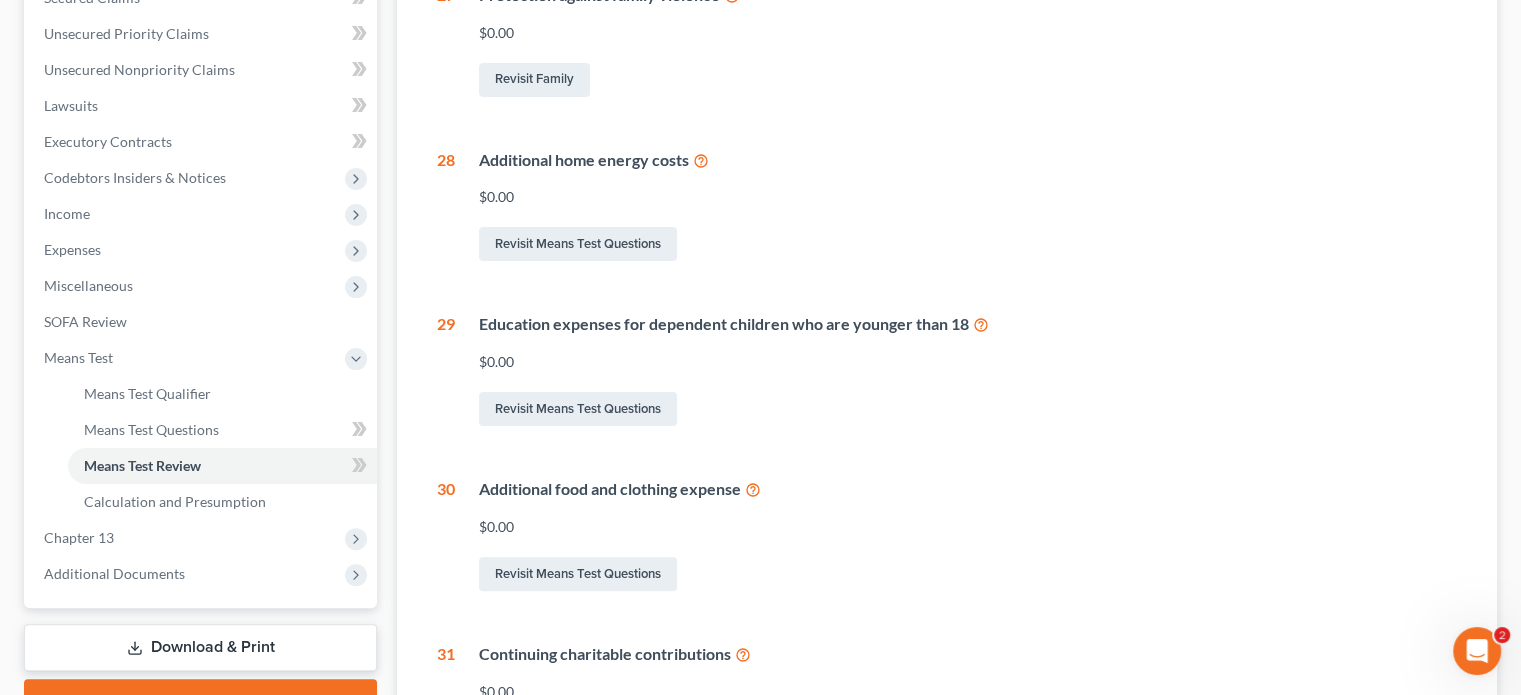 scroll, scrollTop: 239, scrollLeft: 0, axis: vertical 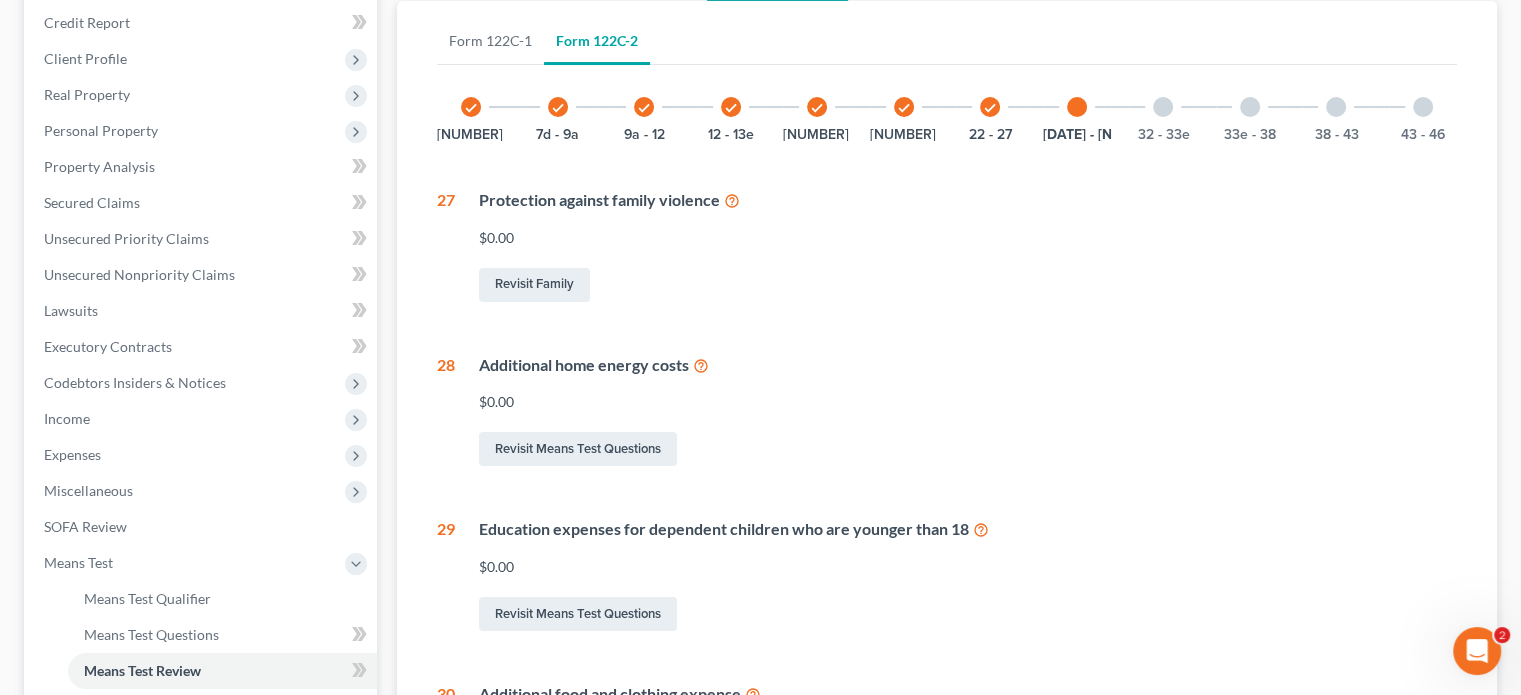 click at bounding box center (1163, 107) 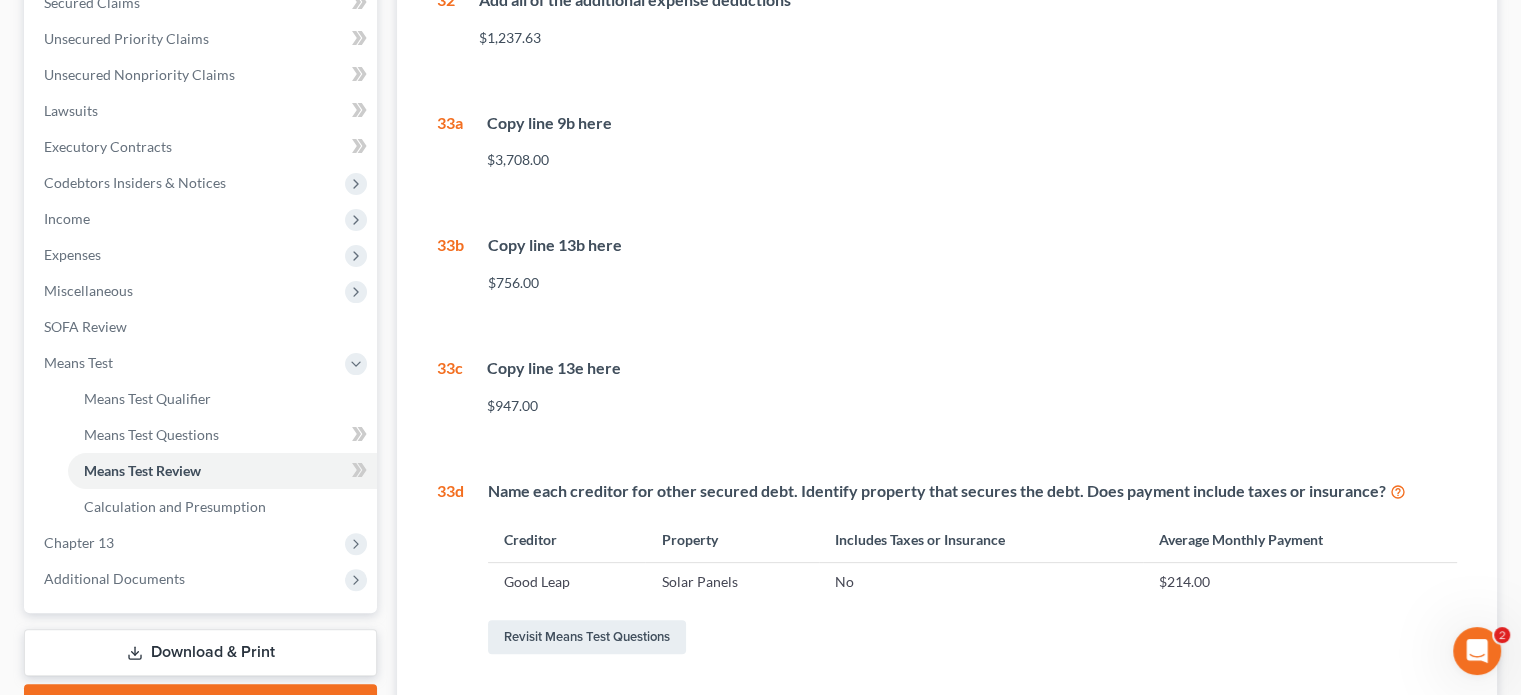 scroll, scrollTop: 239, scrollLeft: 0, axis: vertical 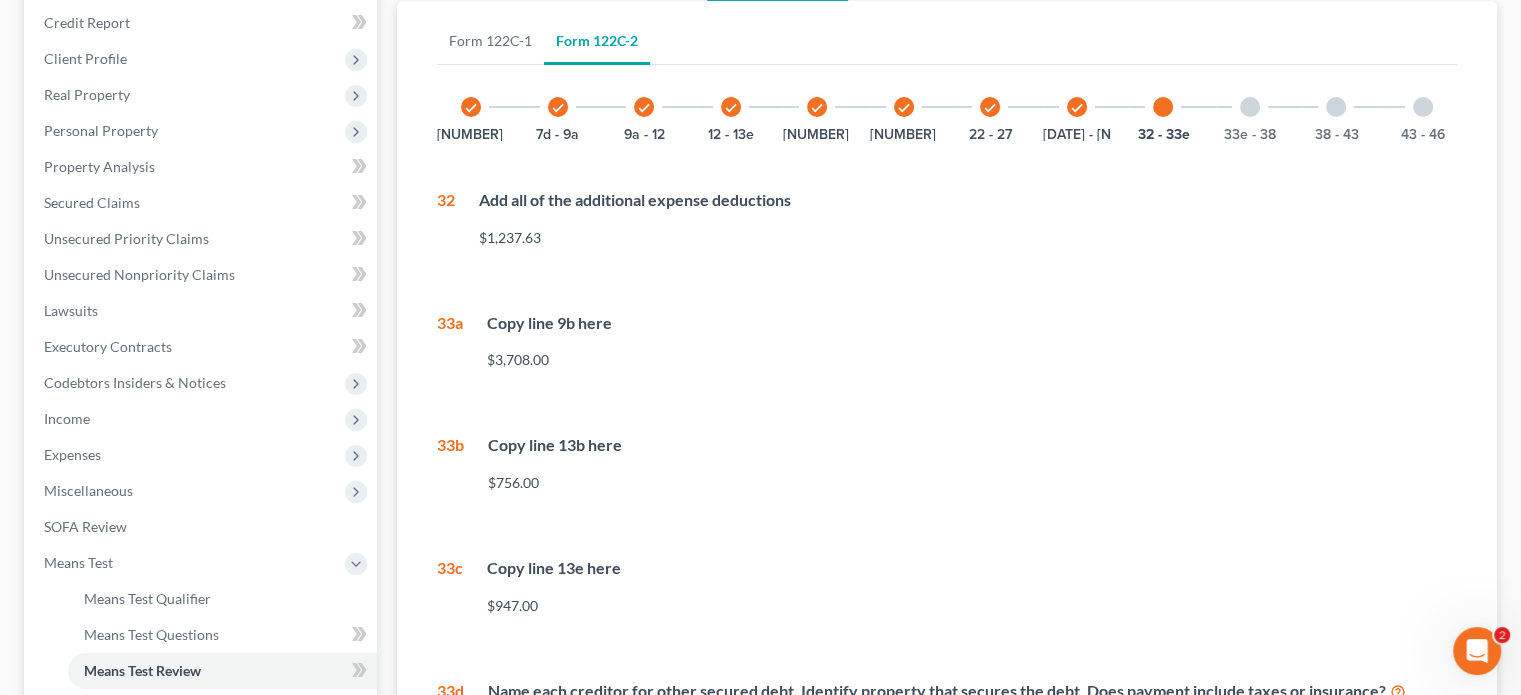 click at bounding box center [1250, 107] 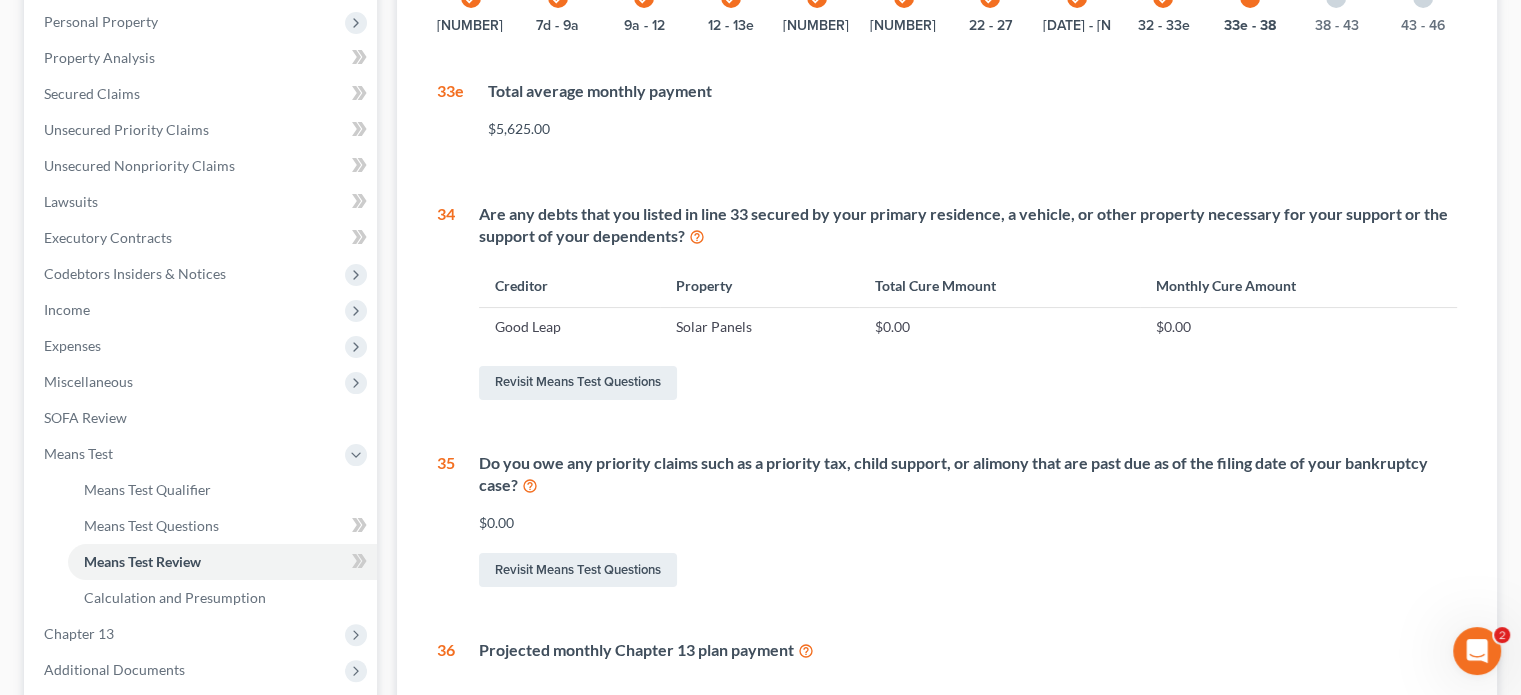 scroll, scrollTop: 239, scrollLeft: 0, axis: vertical 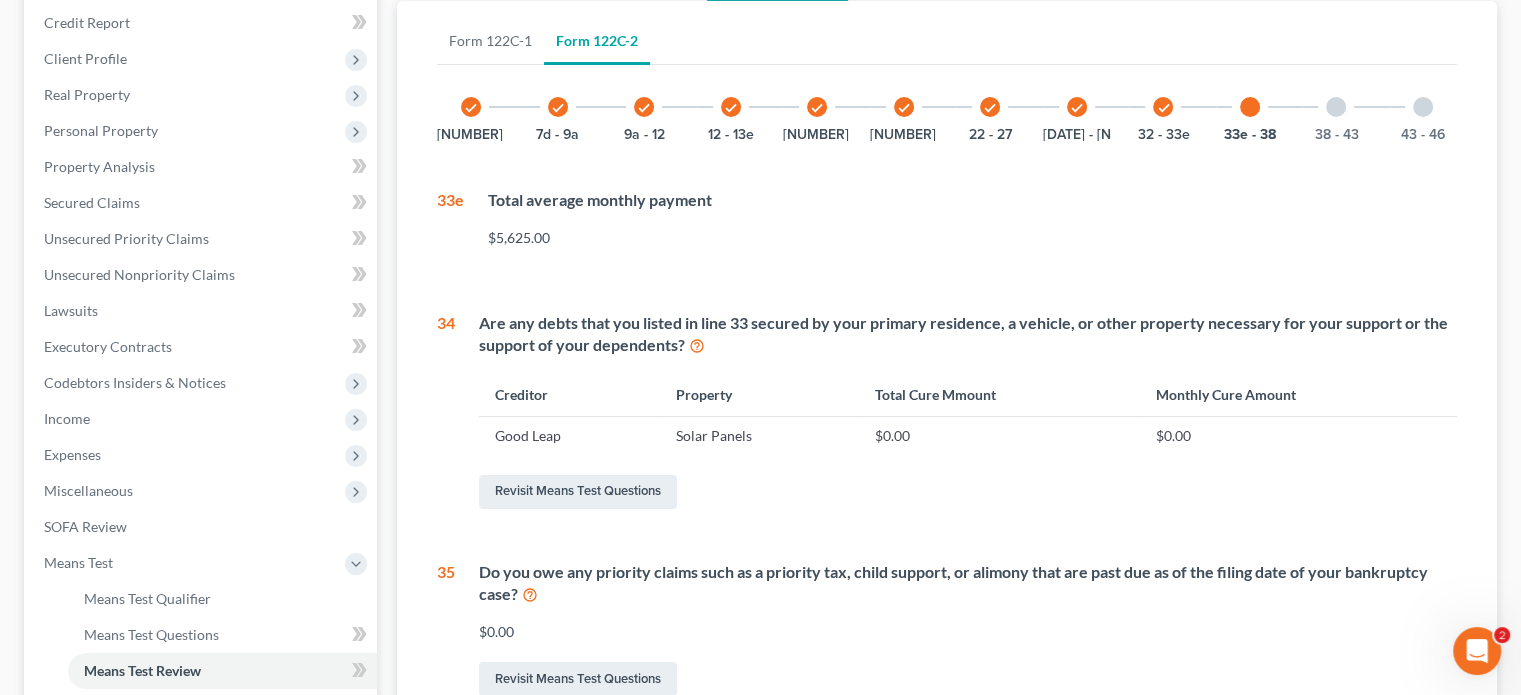 click at bounding box center (1336, 107) 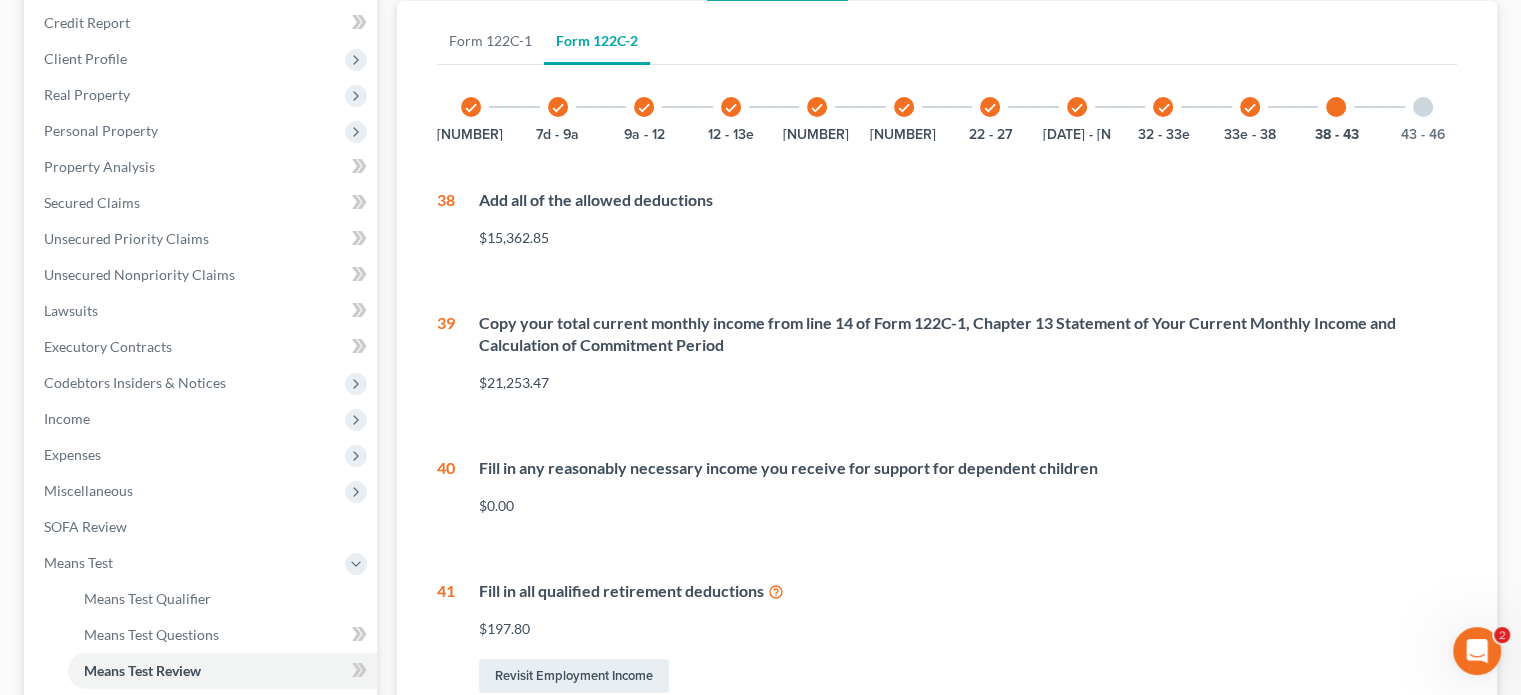 click at bounding box center (1423, 107) 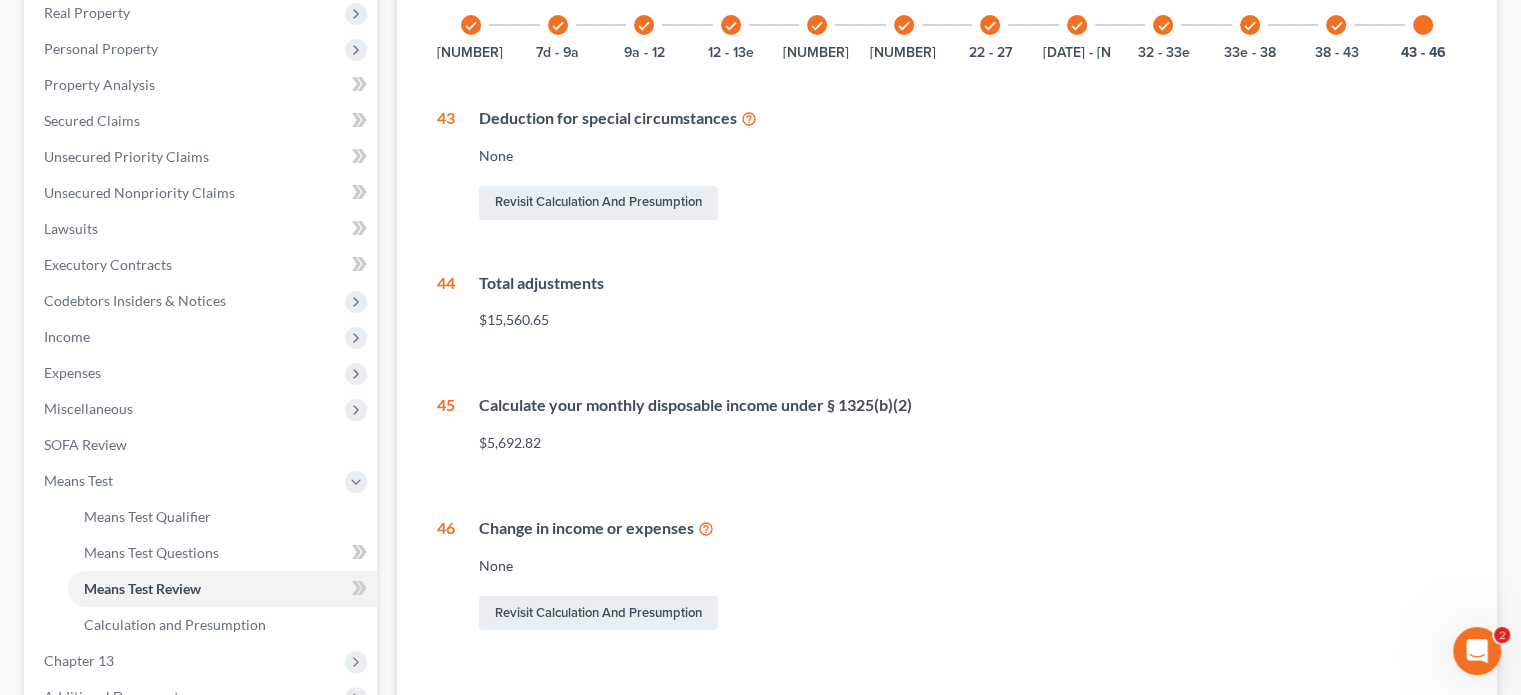scroll, scrollTop: 139, scrollLeft: 0, axis: vertical 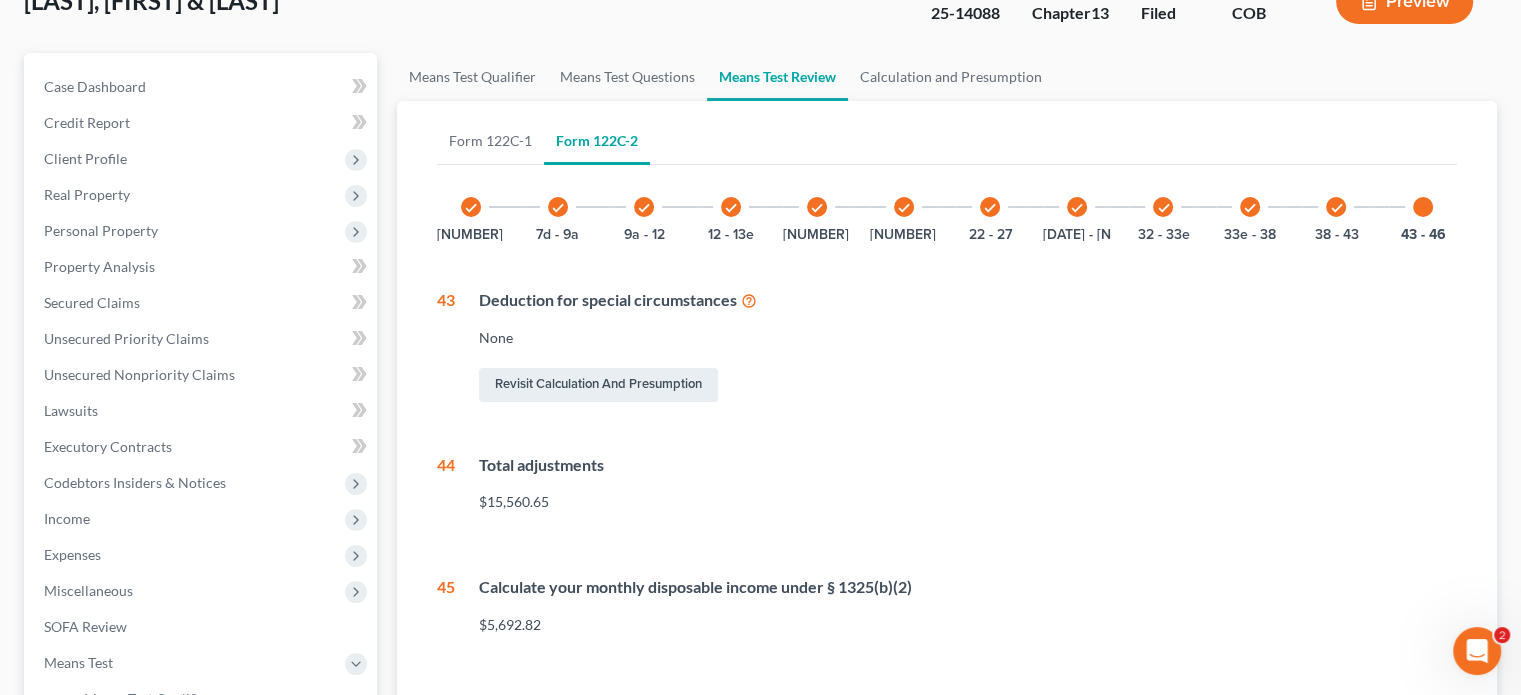 click 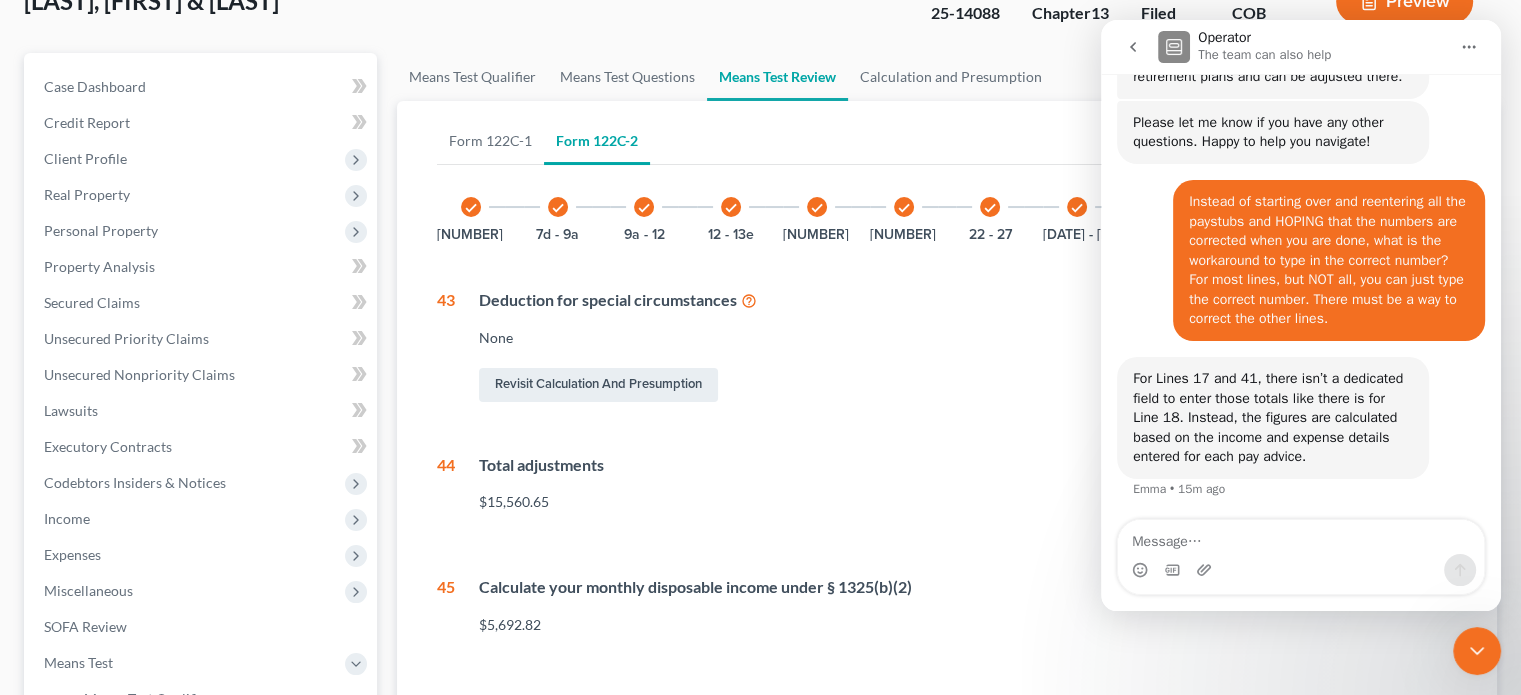 scroll, scrollTop: 1060, scrollLeft: 0, axis: vertical 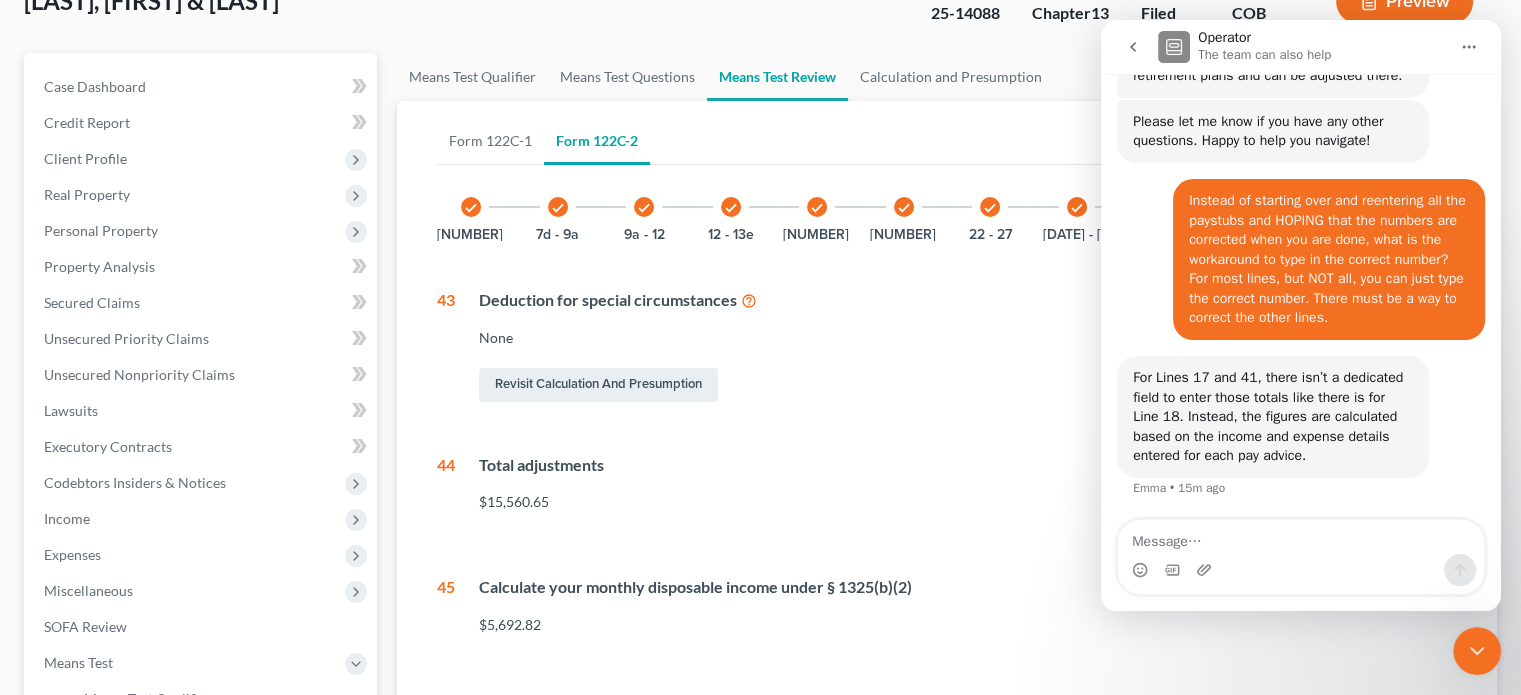 click at bounding box center [1301, 537] 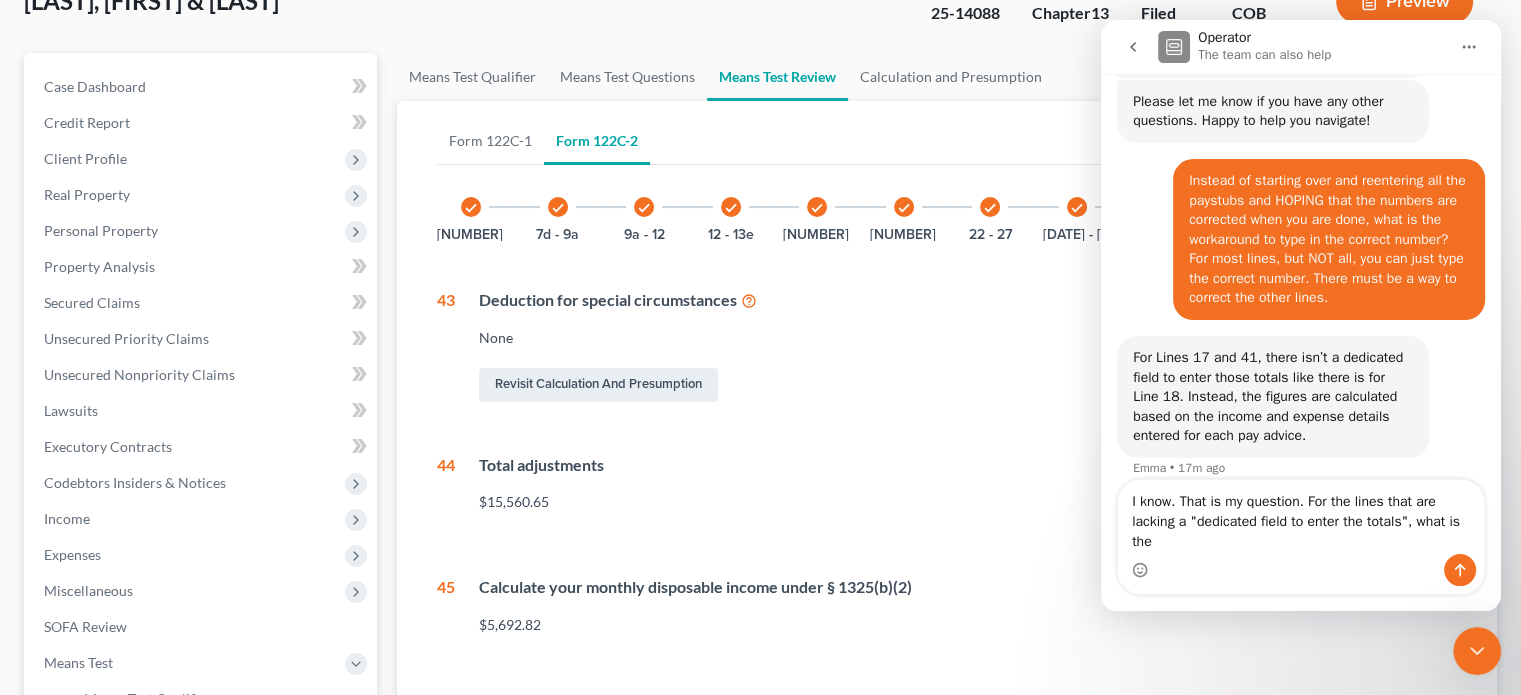 scroll, scrollTop: 1100, scrollLeft: 0, axis: vertical 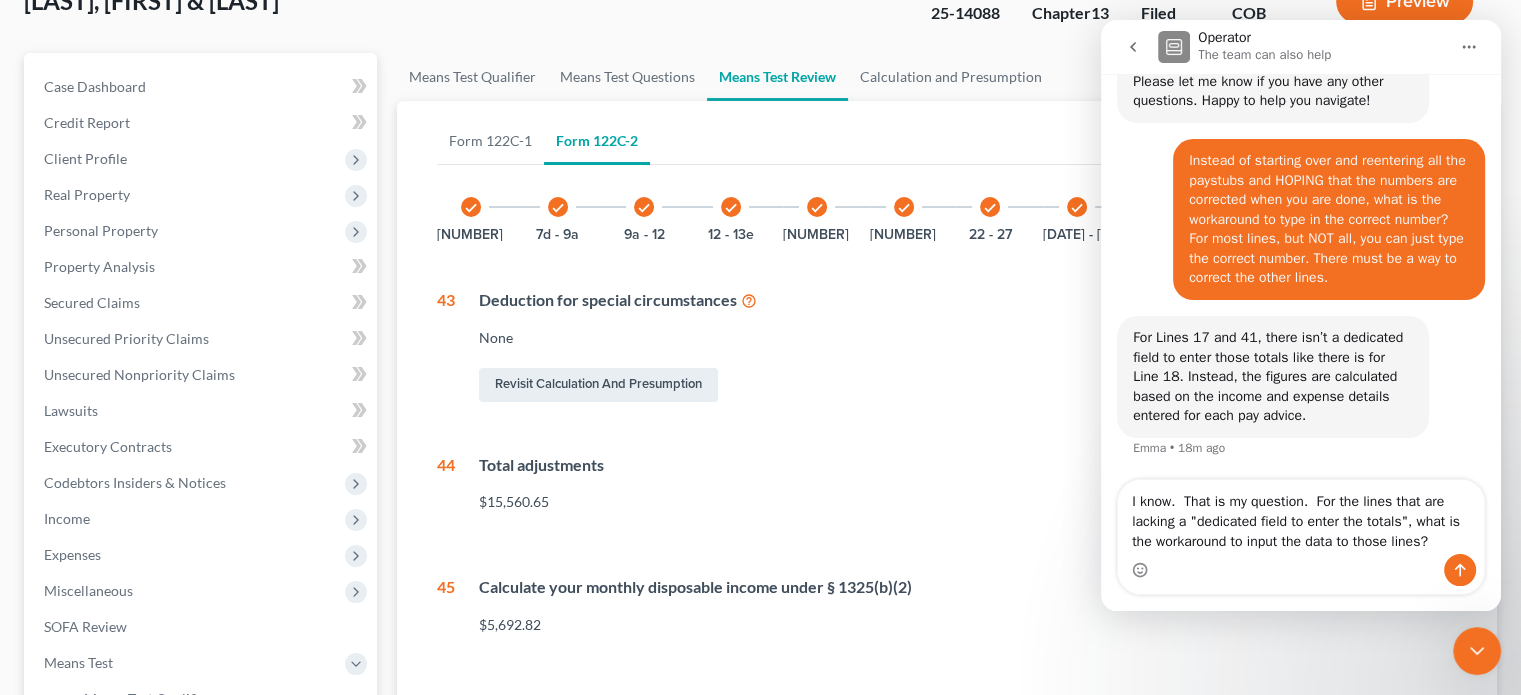 type on "I know.  That is my question.  For the lines that are lacking a "dedicated field to enter the totals", what is the workaround to input the data to those lines?" 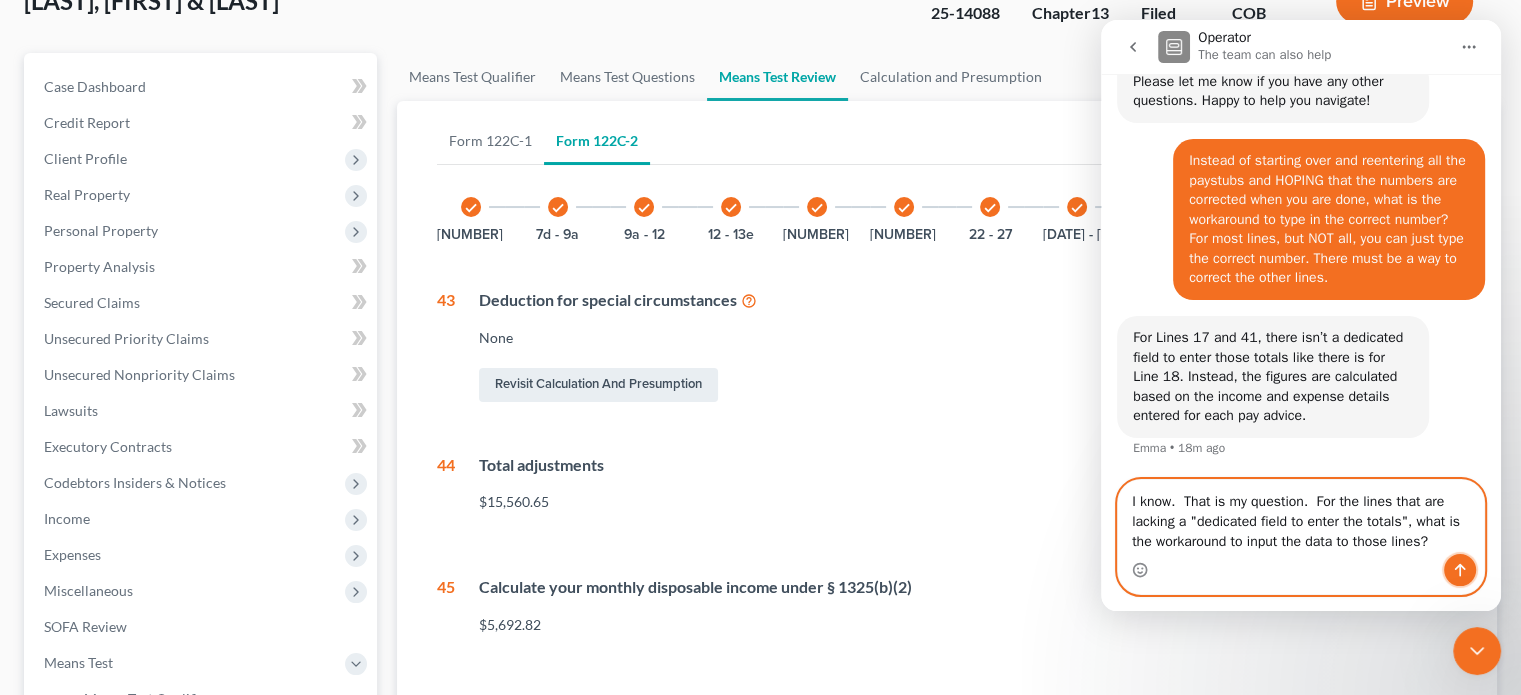 click 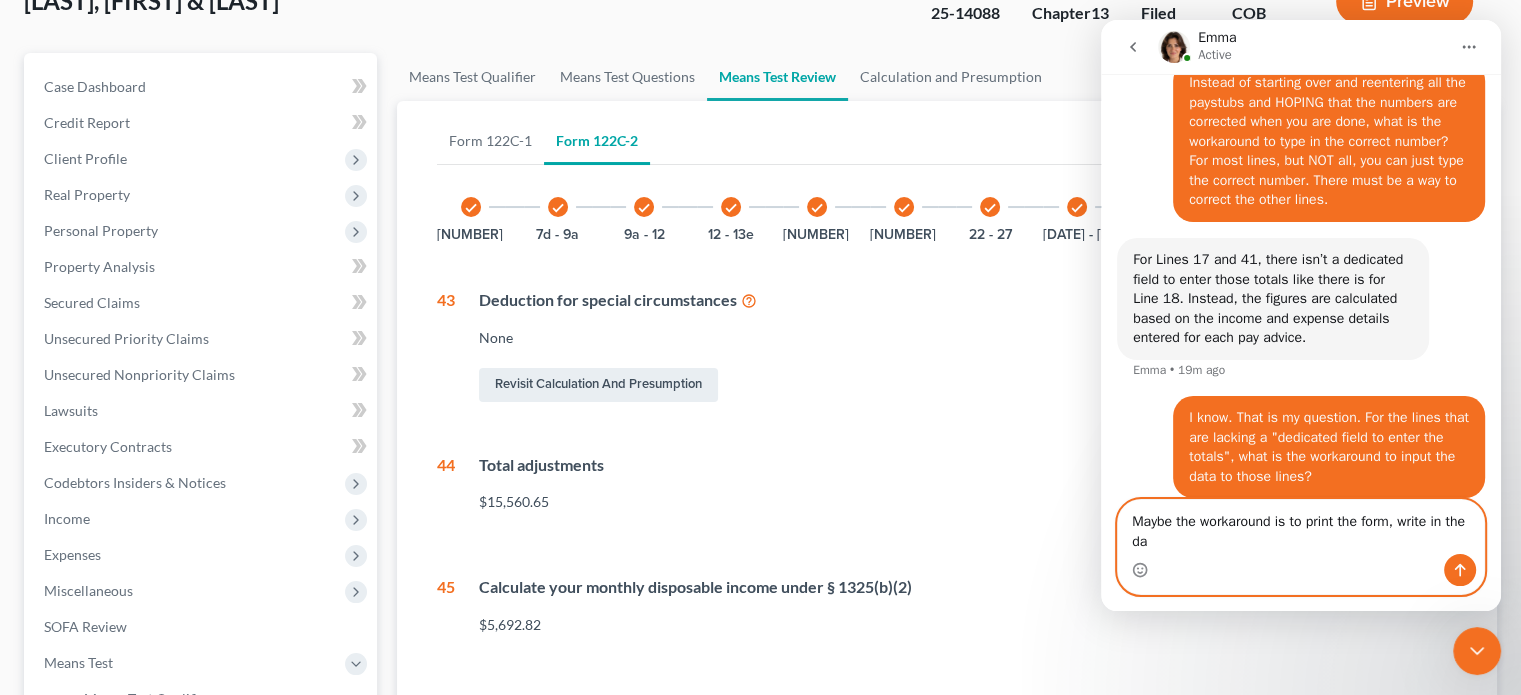 scroll, scrollTop: 1198, scrollLeft: 0, axis: vertical 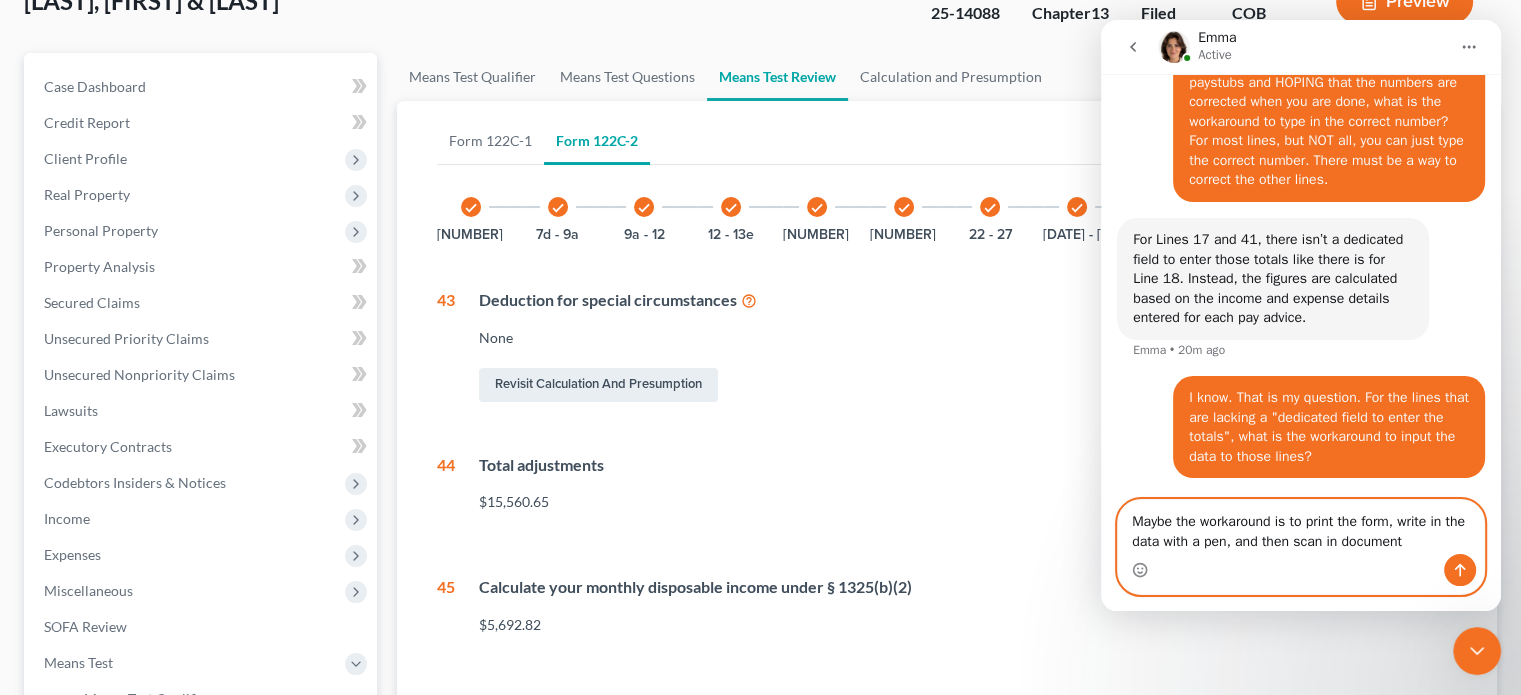 type on "Maybe the workaround is to print the form, write in the data with a pen, and then scan in document." 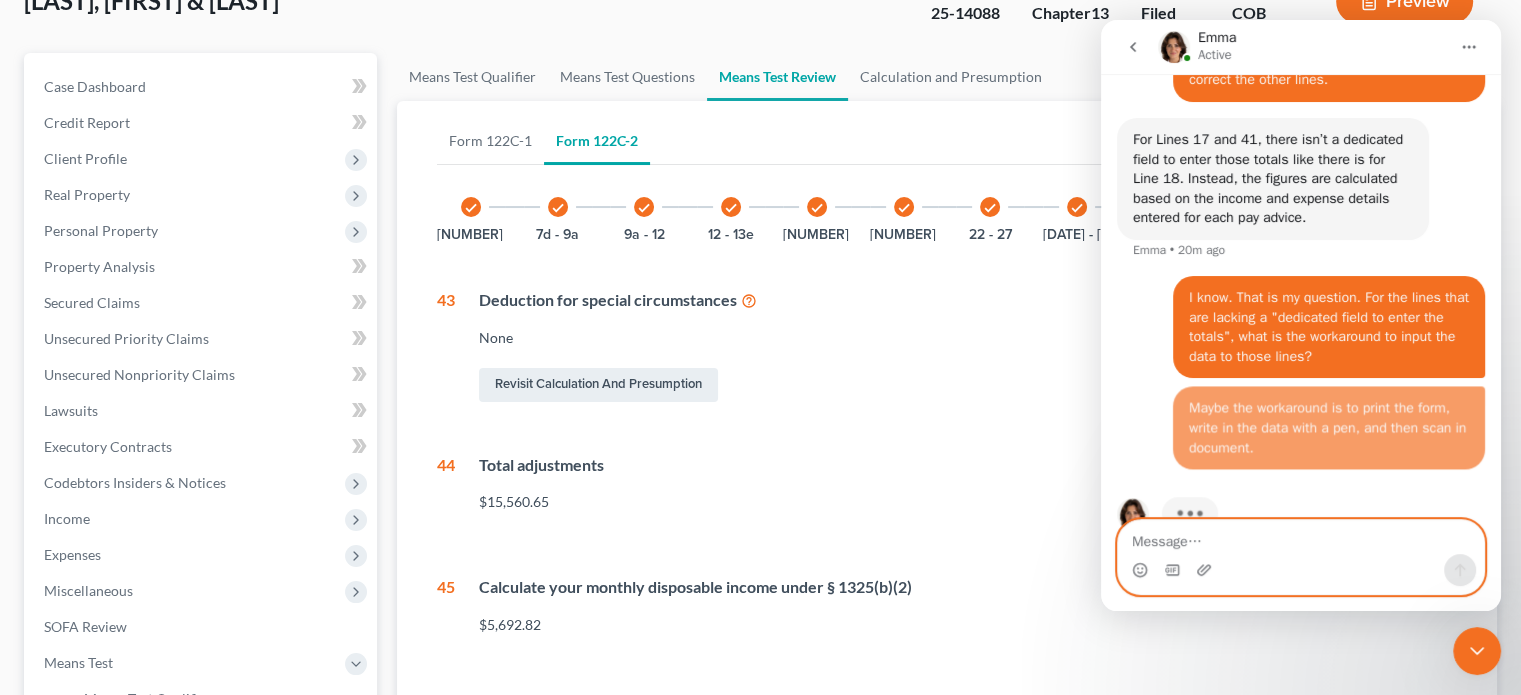 type 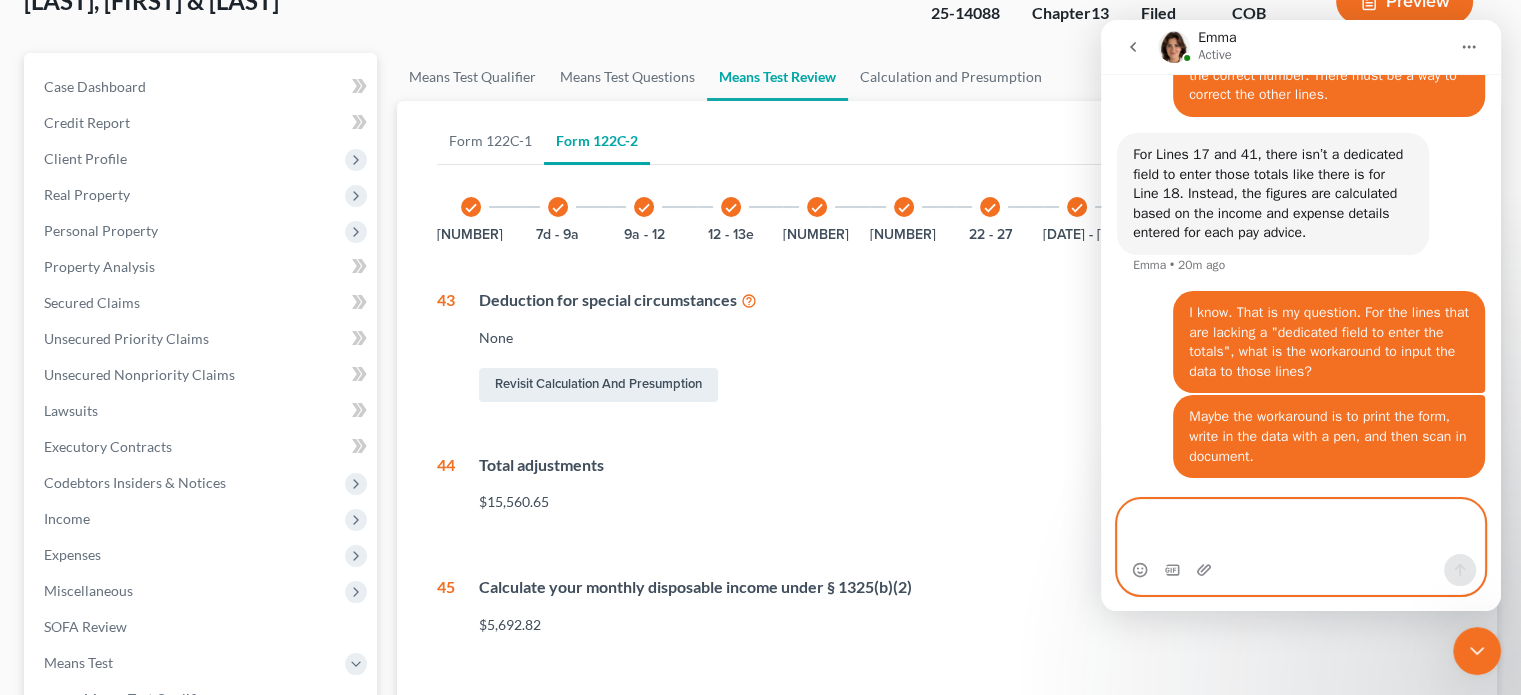 scroll, scrollTop: 1283, scrollLeft: 0, axis: vertical 